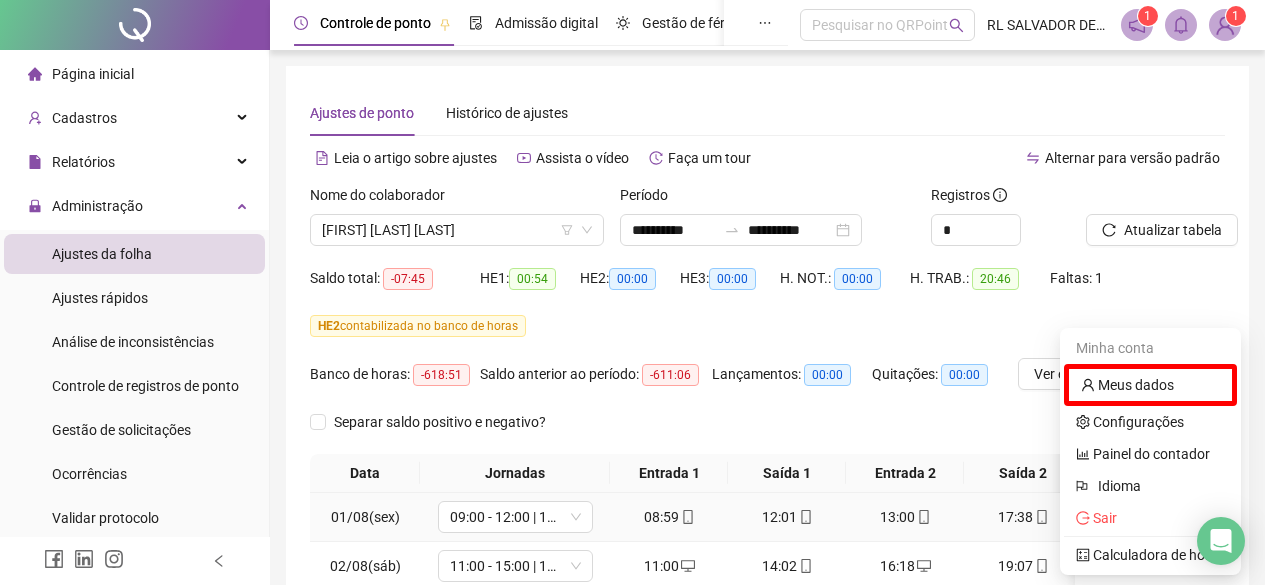 scroll, scrollTop: 283, scrollLeft: 0, axis: vertical 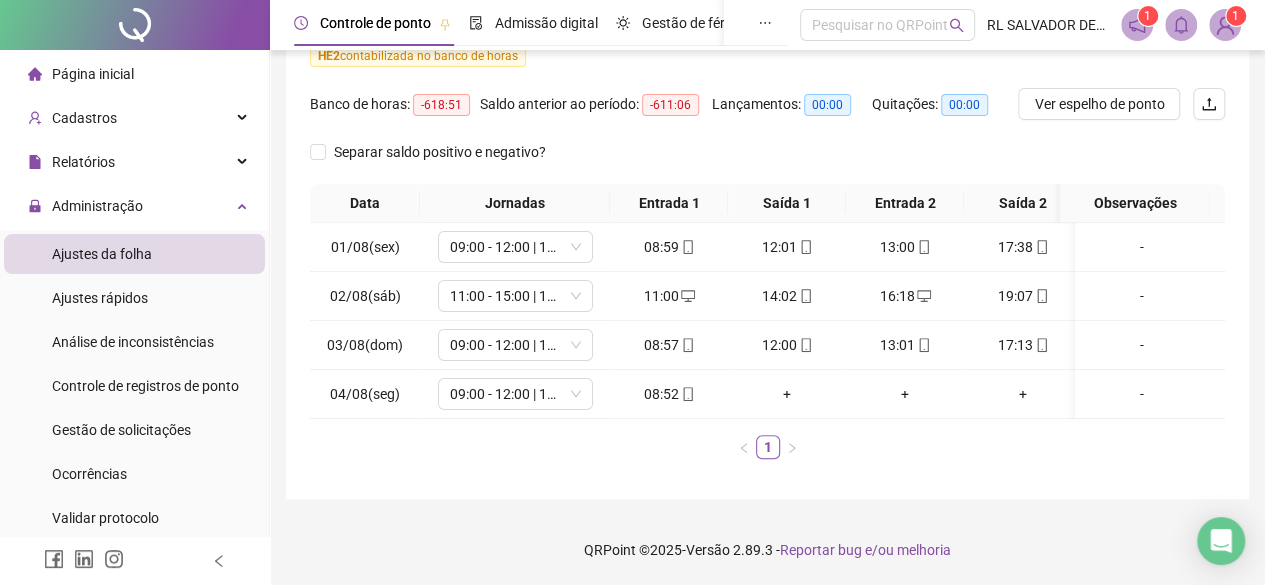 click on "**********" at bounding box center (767, 147) 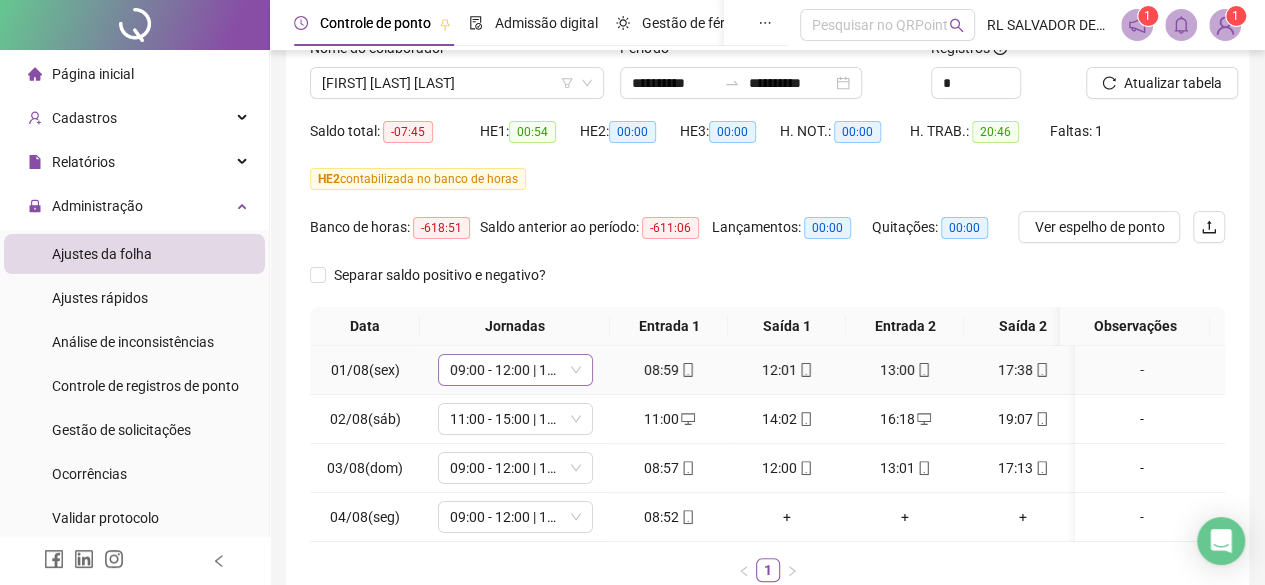 scroll, scrollTop: 0, scrollLeft: 0, axis: both 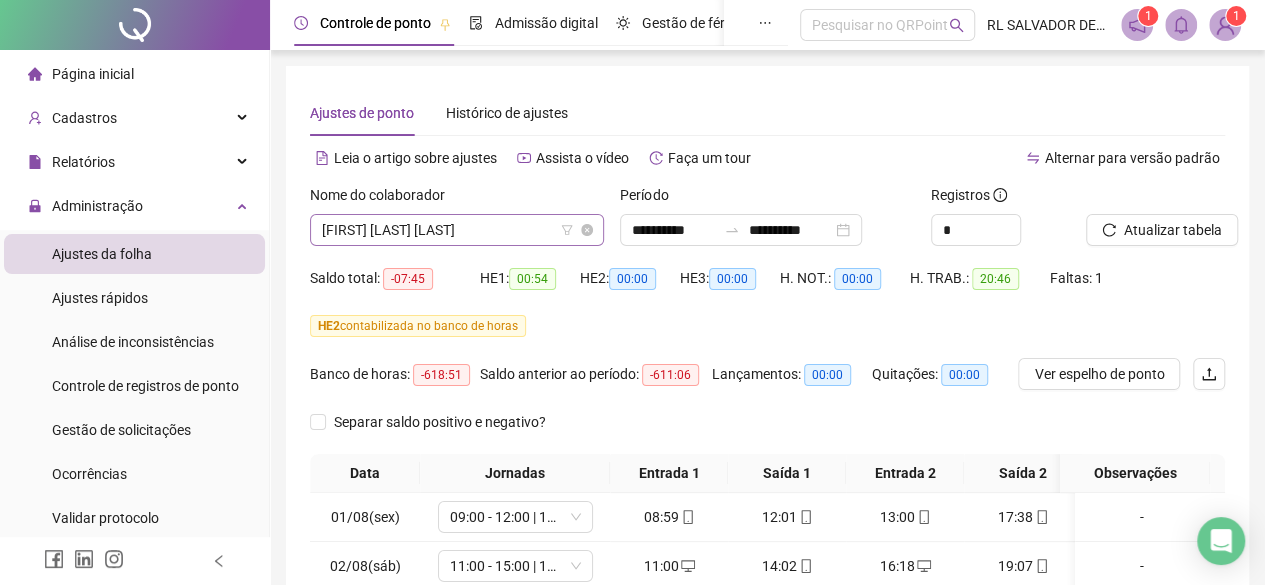click on "[FIRST] [LAST] [LAST]" at bounding box center (457, 230) 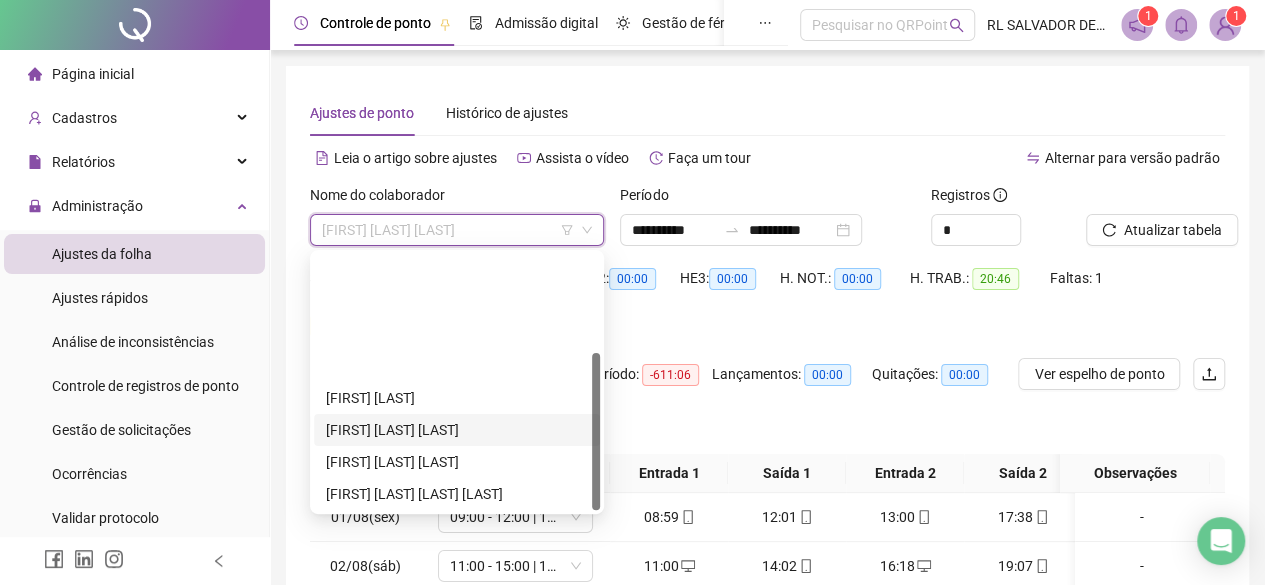click on "[FIRST] [LAST] [LAST]" at bounding box center (457, 430) 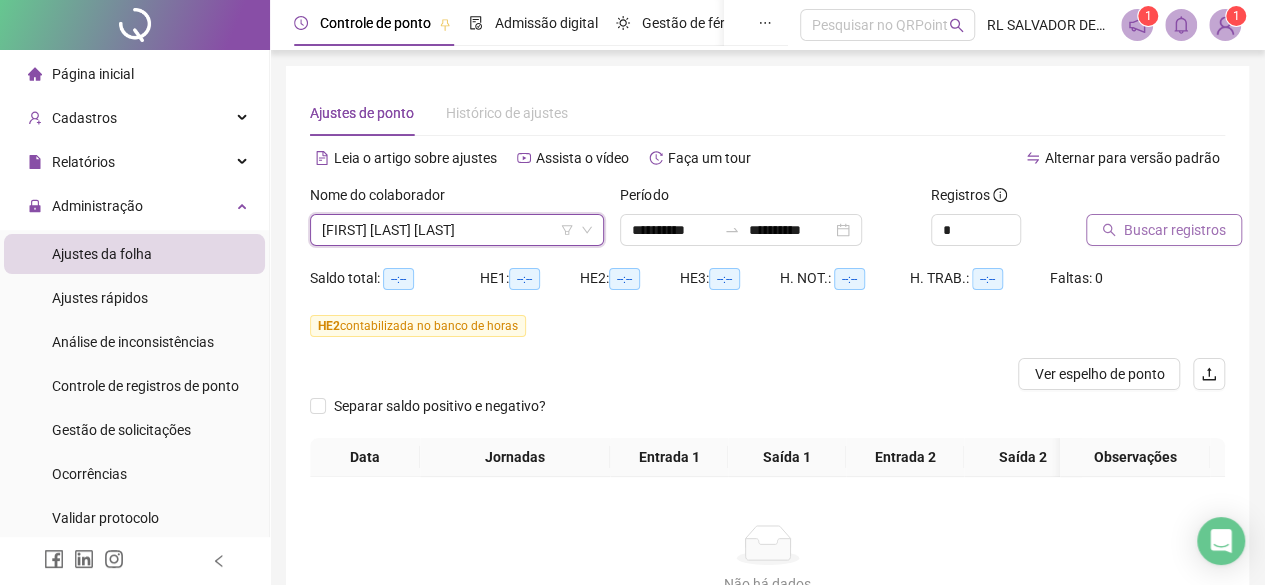 click on "Buscar registros" at bounding box center [1164, 230] 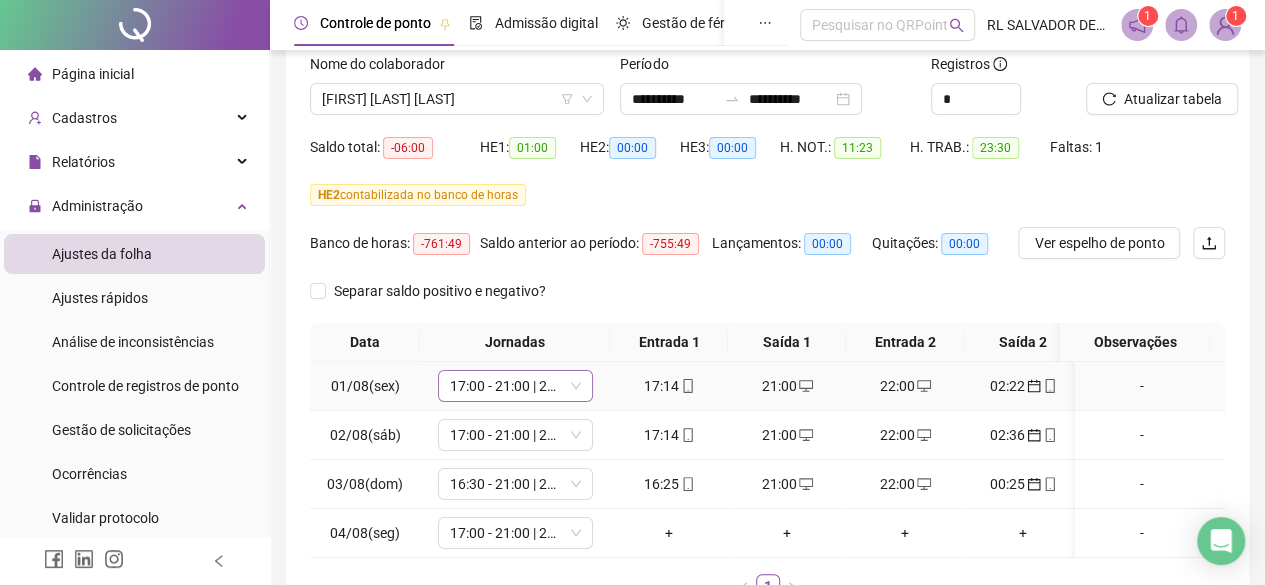 scroll, scrollTop: 0, scrollLeft: 0, axis: both 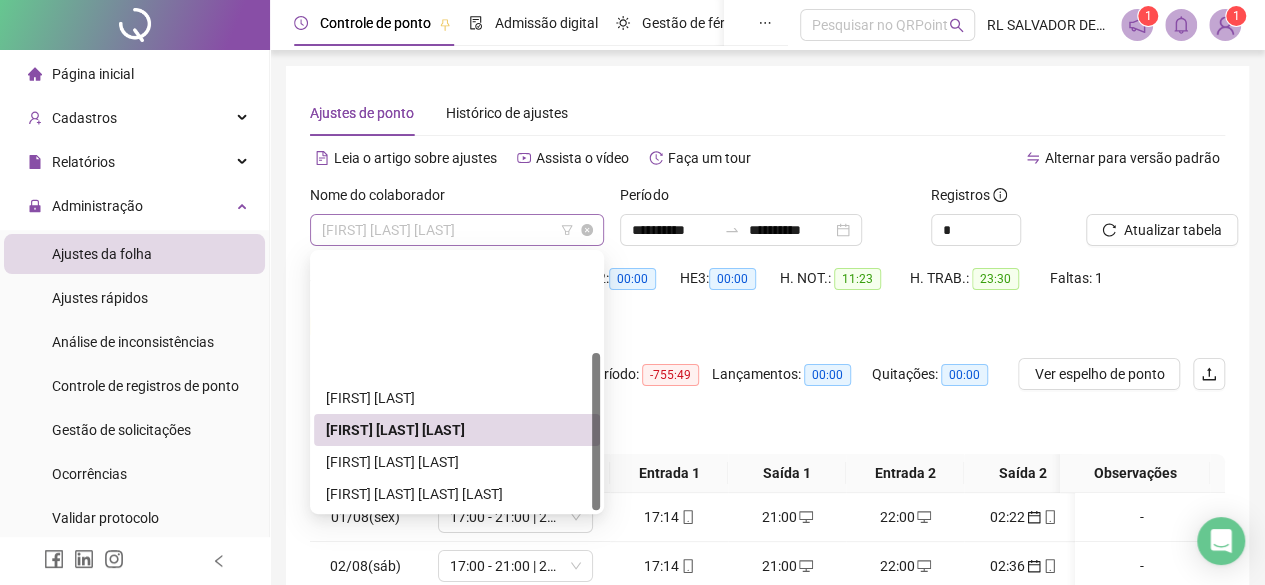 click on "[FIRST] [LAST] [LAST]" at bounding box center (457, 230) 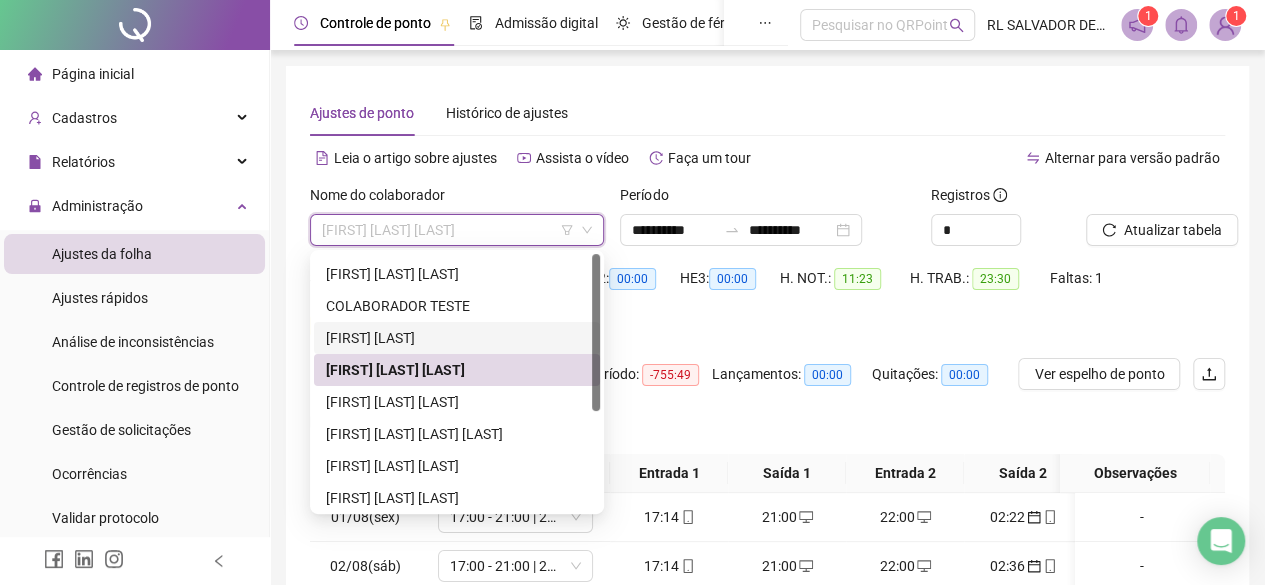 scroll, scrollTop: 0, scrollLeft: 0, axis: both 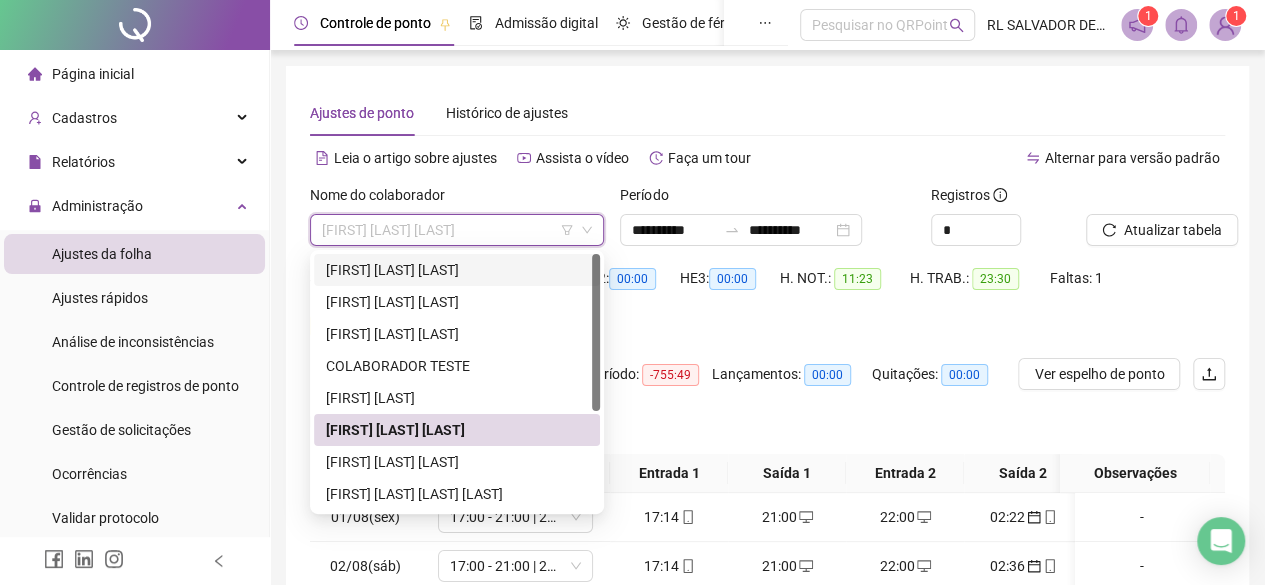 click on "[FIRST] [LAST] [LAST]" at bounding box center (457, 270) 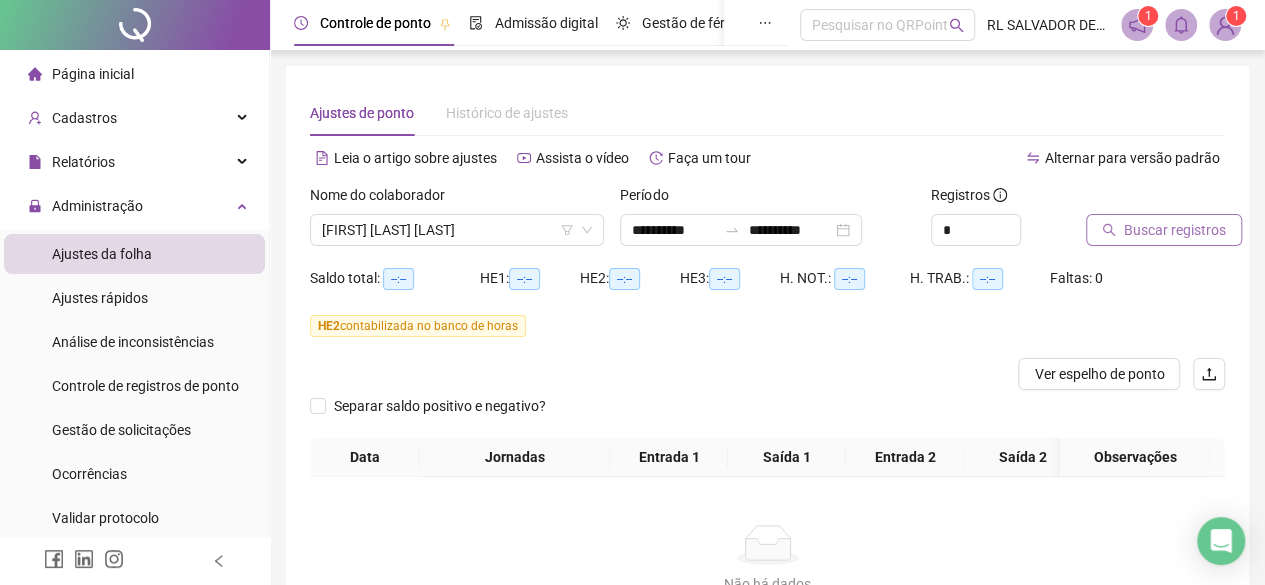 click on "Buscar registros" at bounding box center [1175, 230] 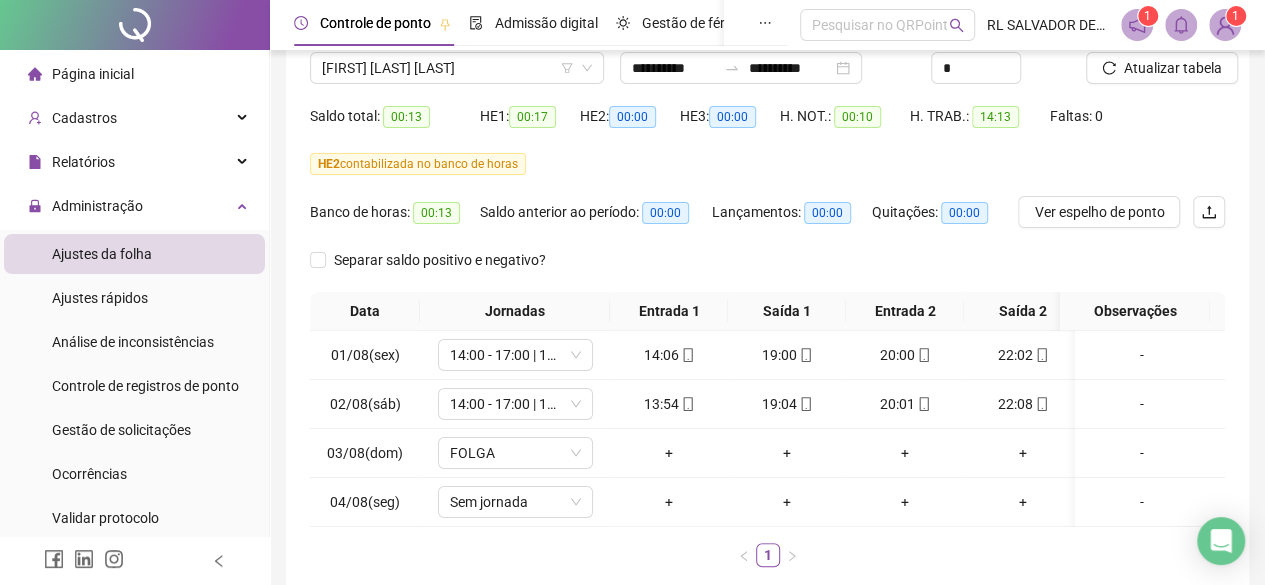 scroll, scrollTop: 283, scrollLeft: 0, axis: vertical 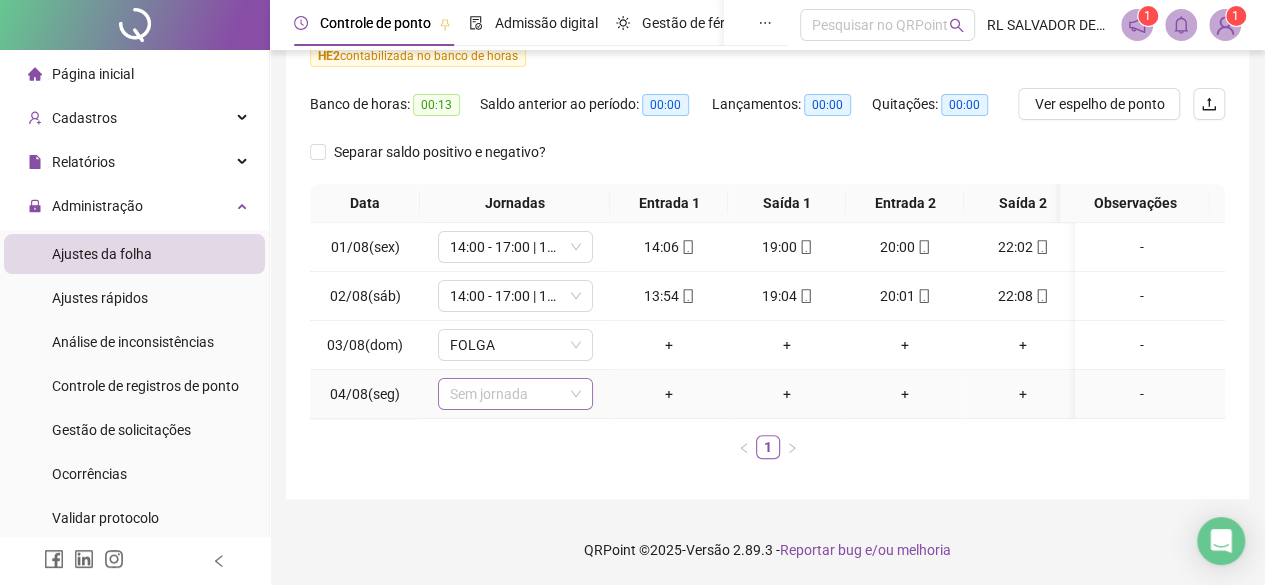 click on "Sem jornada" at bounding box center (515, 394) 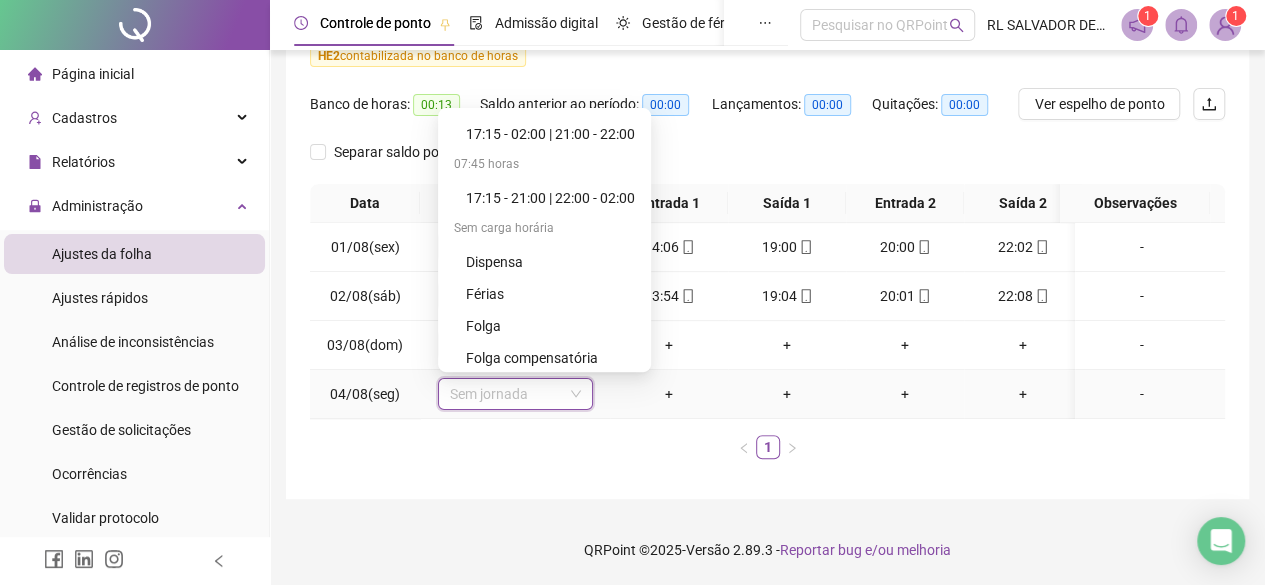 scroll, scrollTop: 1280, scrollLeft: 0, axis: vertical 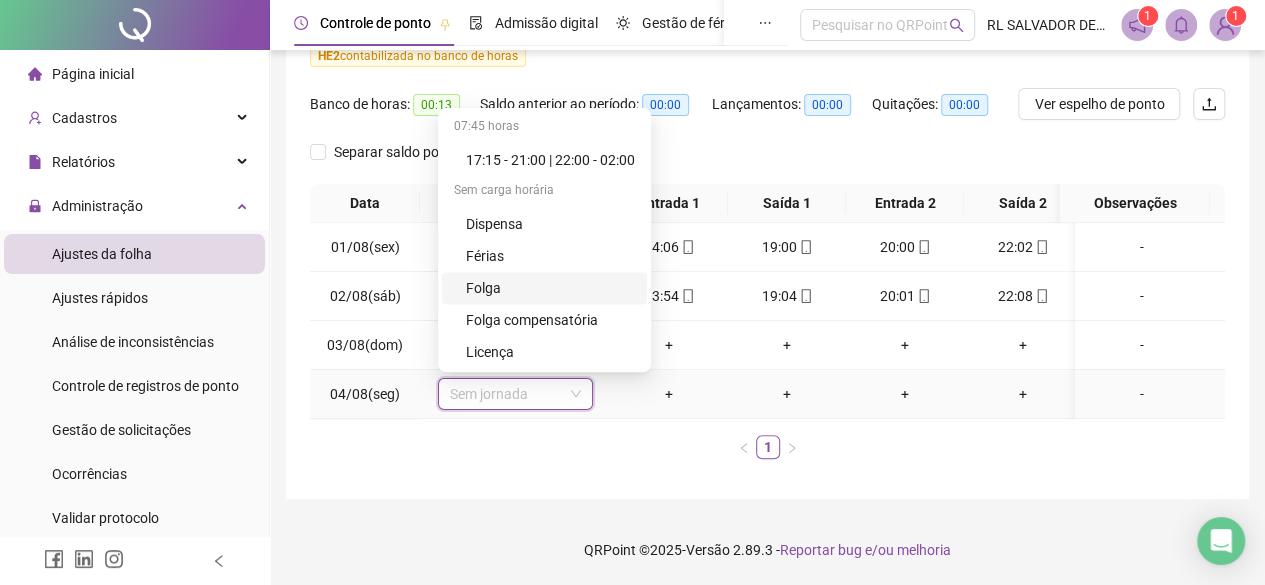 click on "Folga" at bounding box center (550, 288) 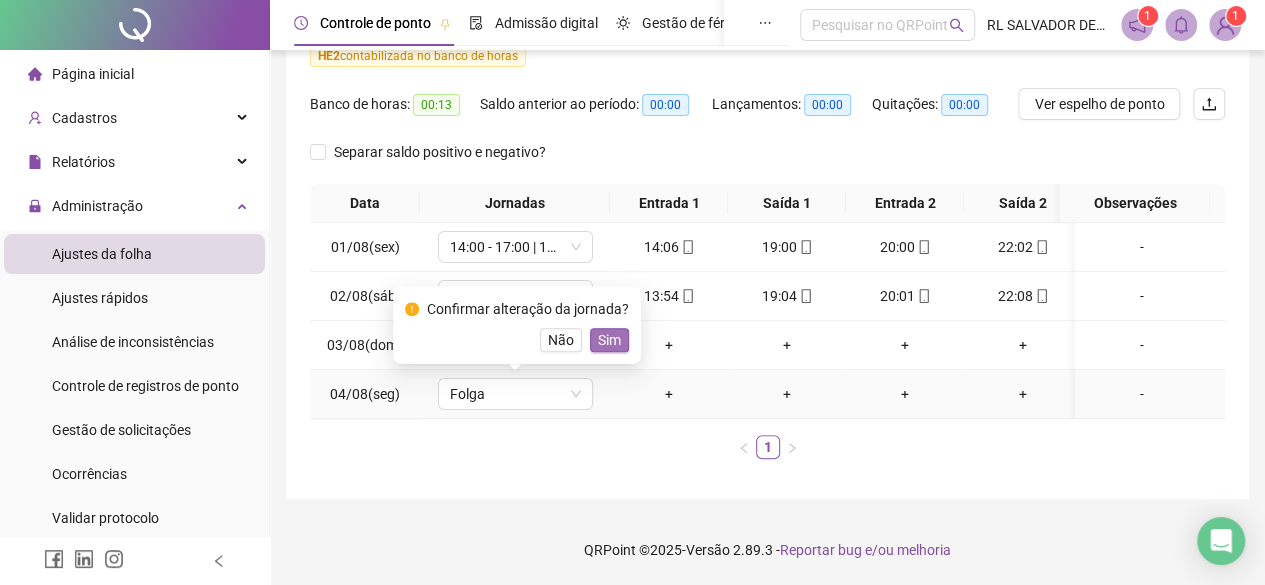 click on "Sim" at bounding box center [609, 340] 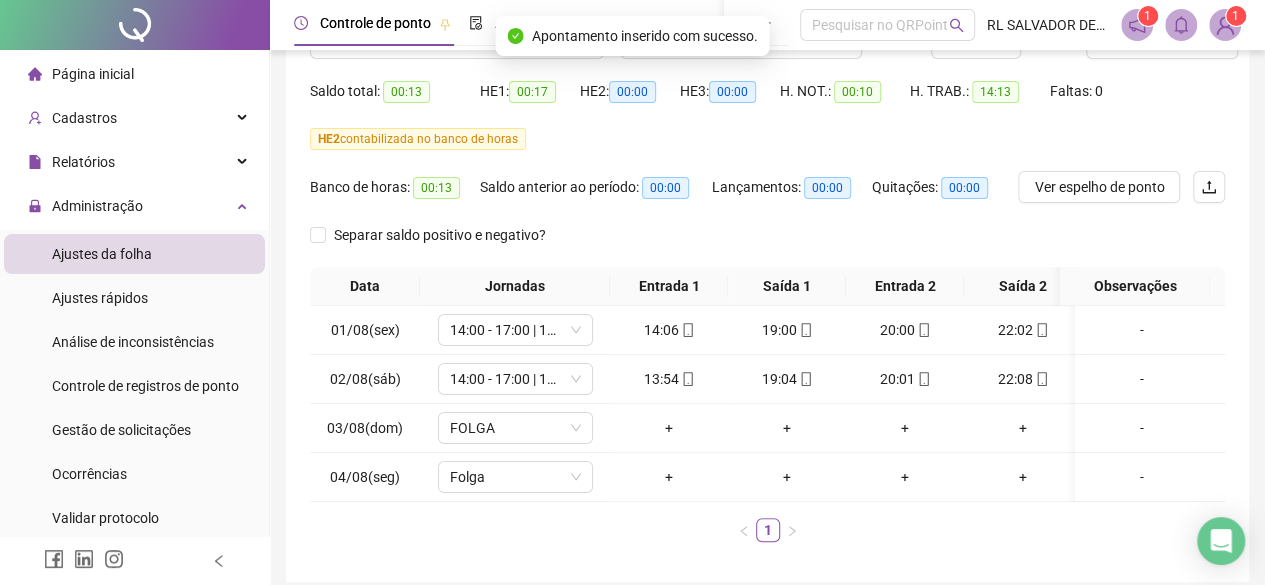 scroll, scrollTop: 0, scrollLeft: 0, axis: both 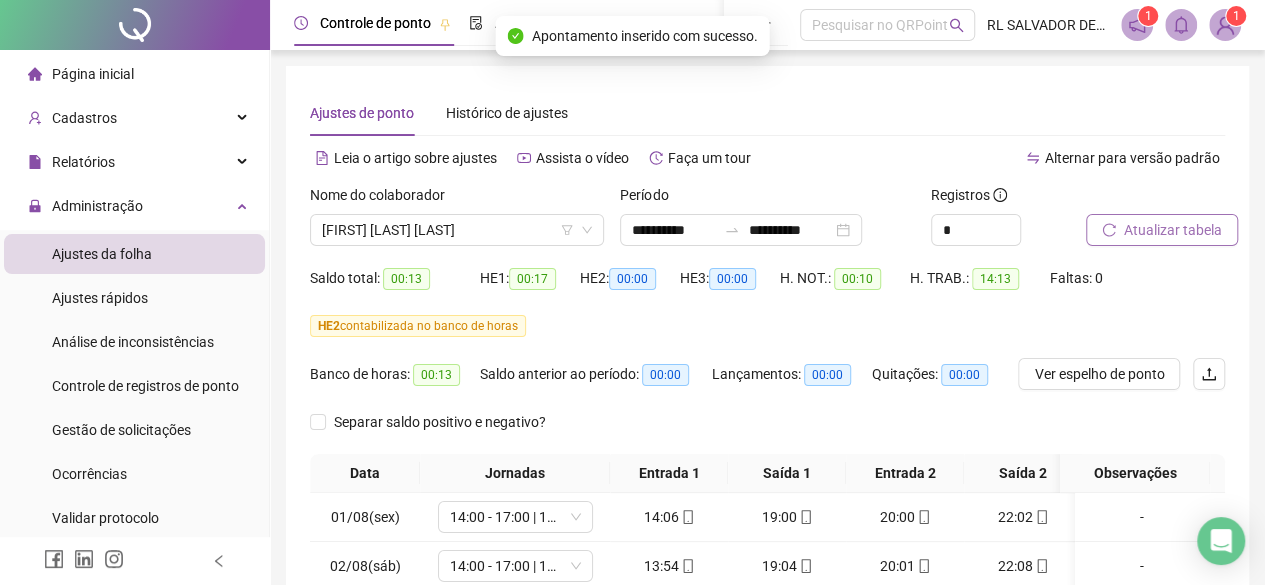 click on "Atualizar tabela" at bounding box center [1173, 230] 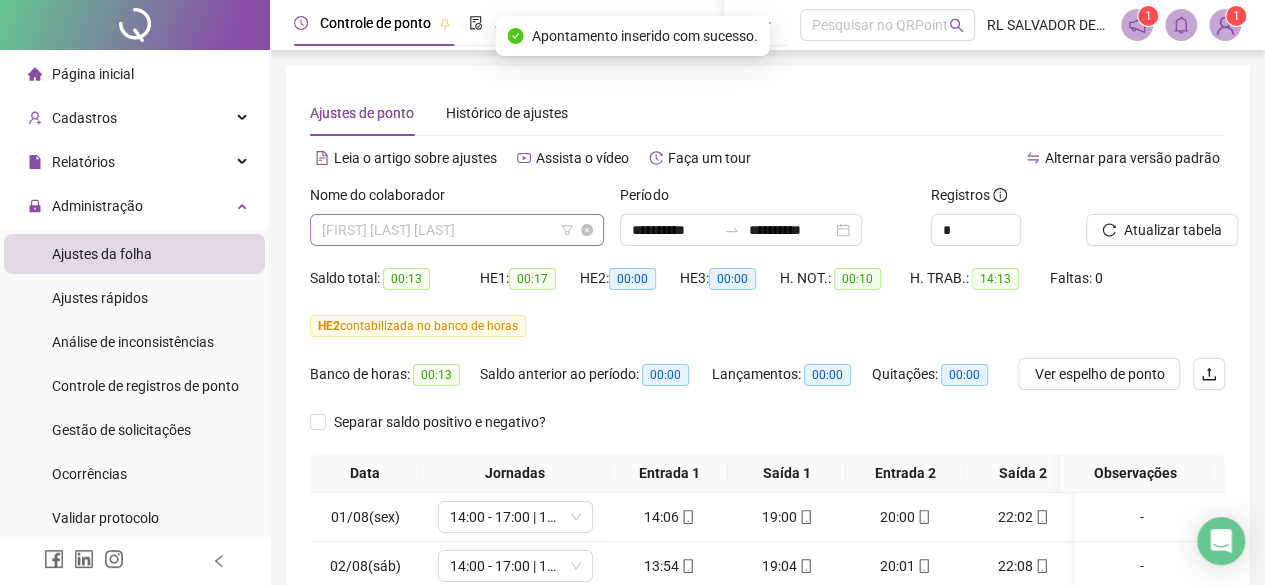 click on "[FIRST] [LAST] [LAST]" at bounding box center [457, 230] 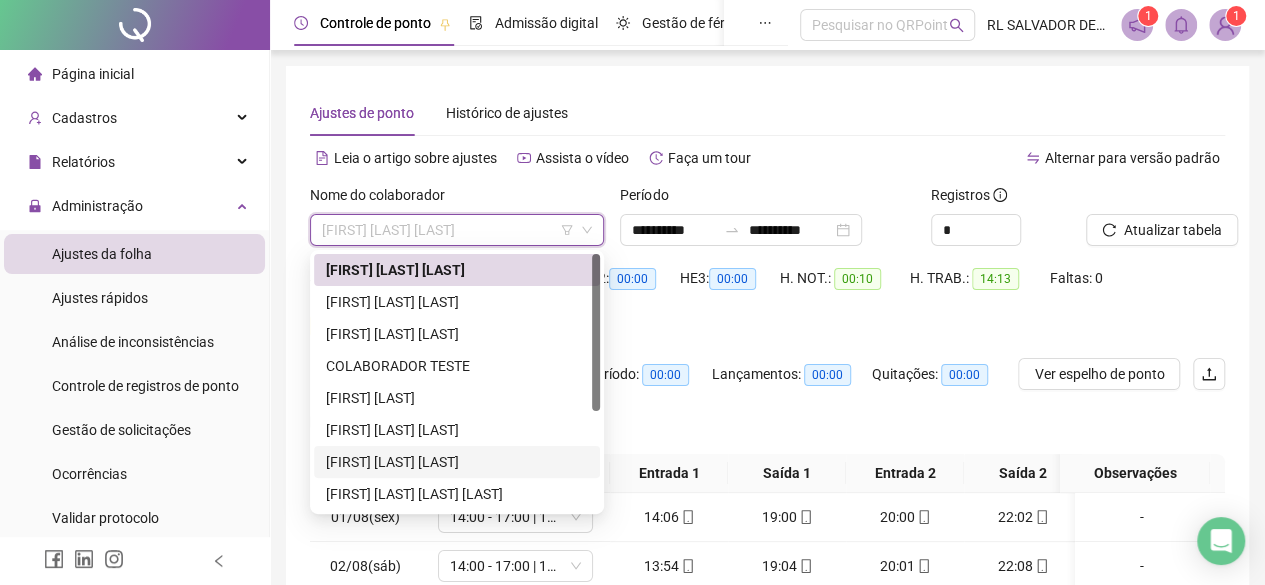 click on "[FIRST] [LAST] [LAST]" at bounding box center (457, 462) 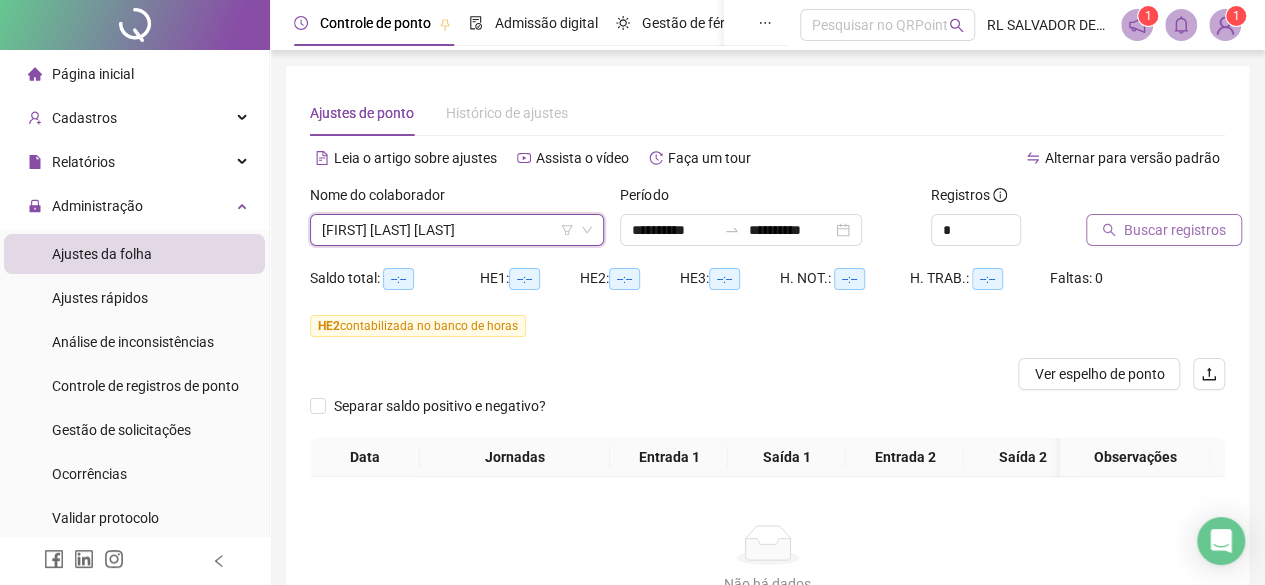click on "Buscar registros" at bounding box center (1175, 230) 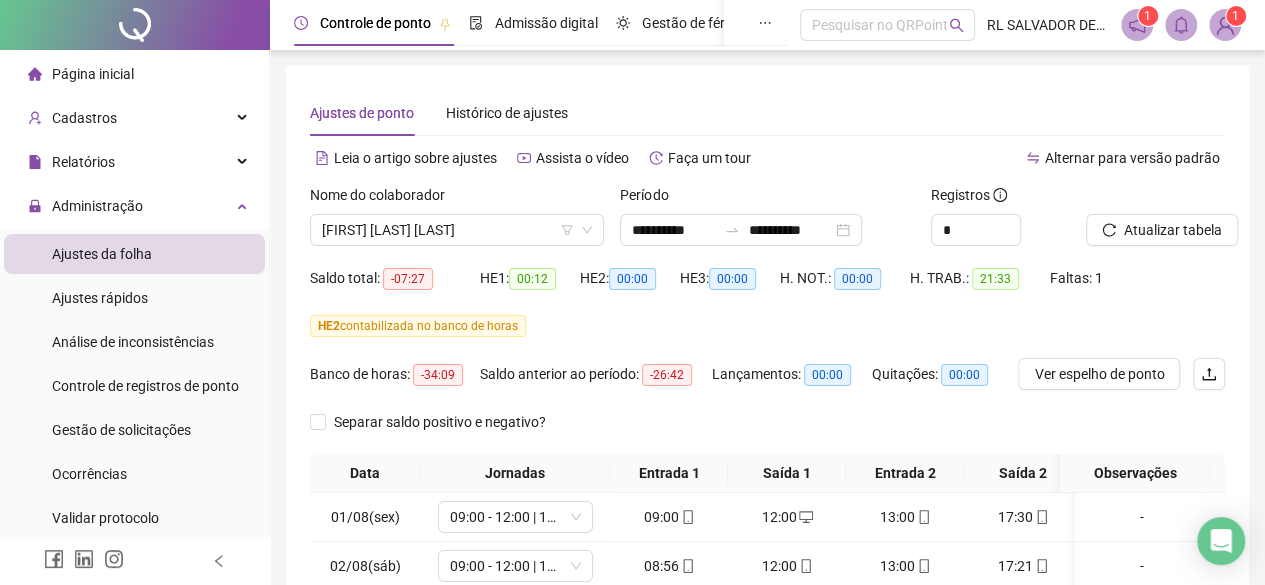 scroll, scrollTop: 283, scrollLeft: 0, axis: vertical 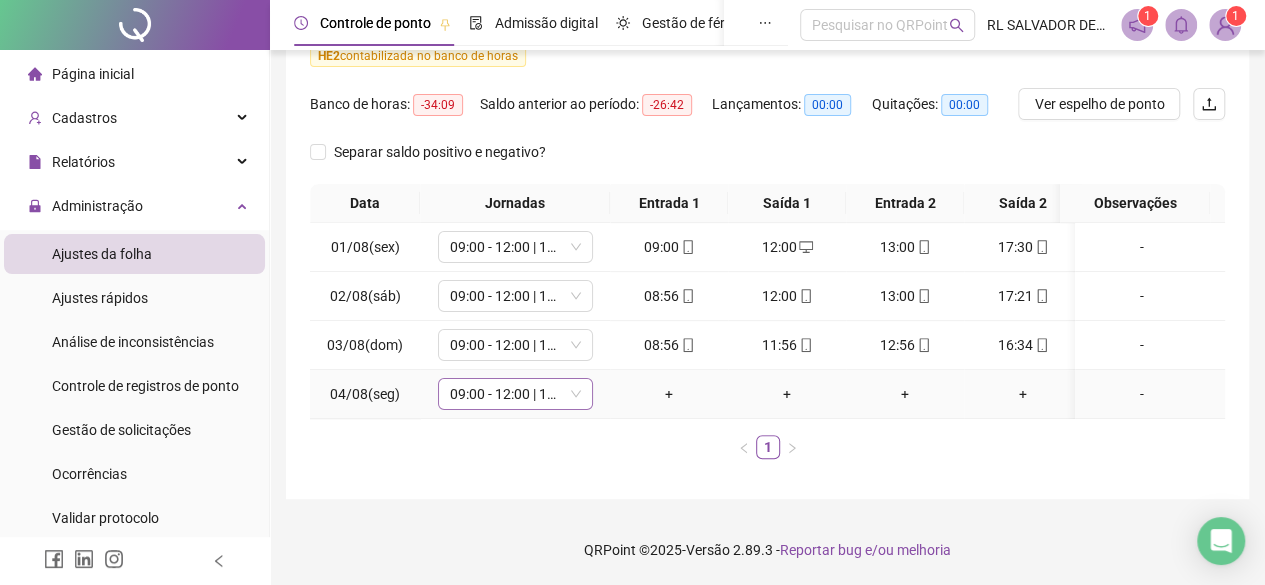 click on "09:00 - 12:00 | 13:00 - 17:30" at bounding box center (515, 394) 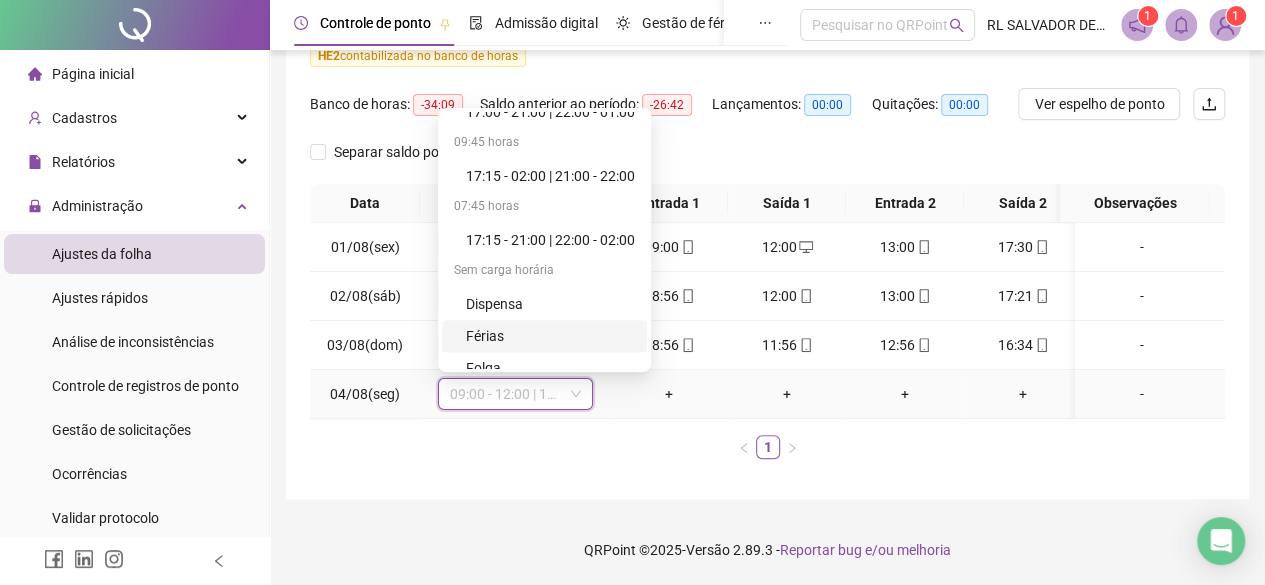 scroll, scrollTop: 1280, scrollLeft: 0, axis: vertical 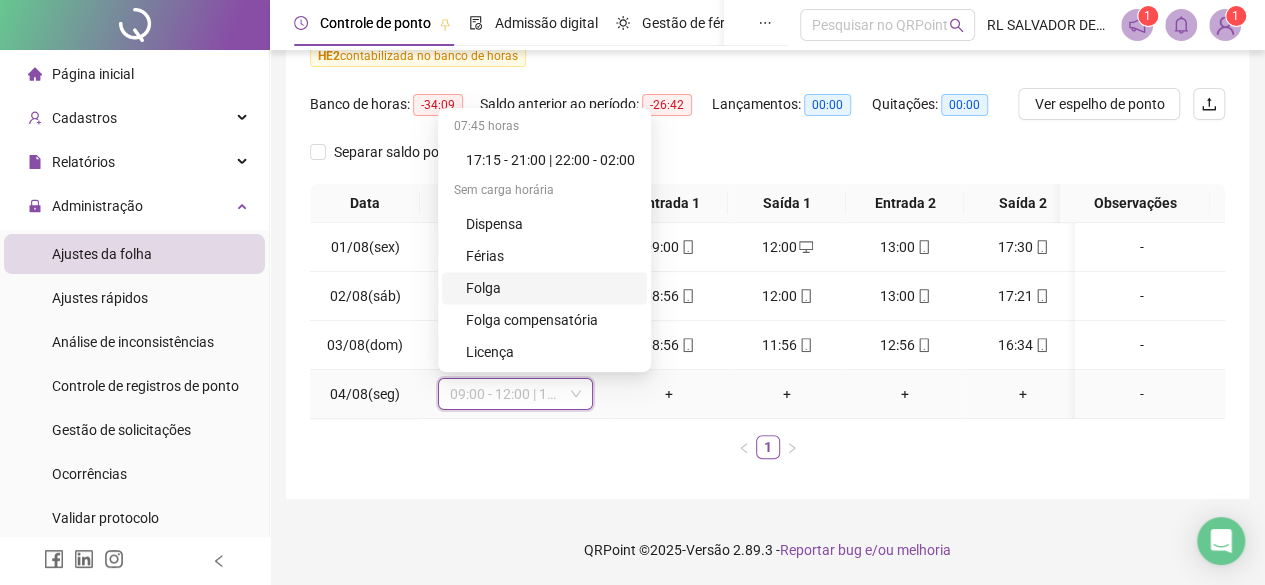 click on "Folga" at bounding box center (550, 288) 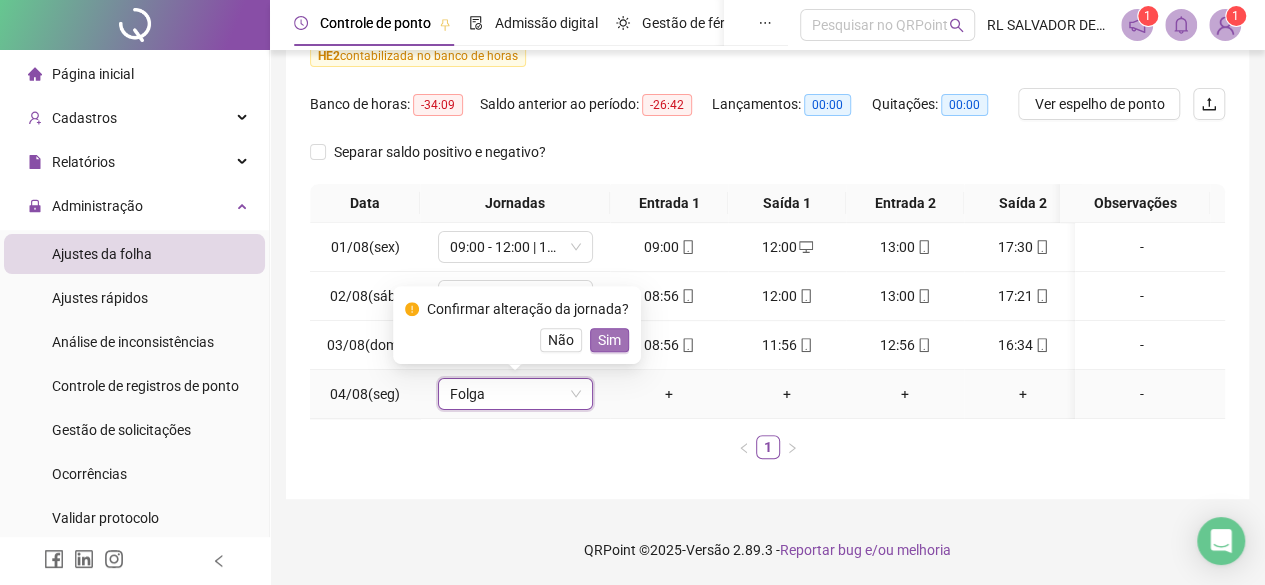 click on "Sim" at bounding box center [609, 340] 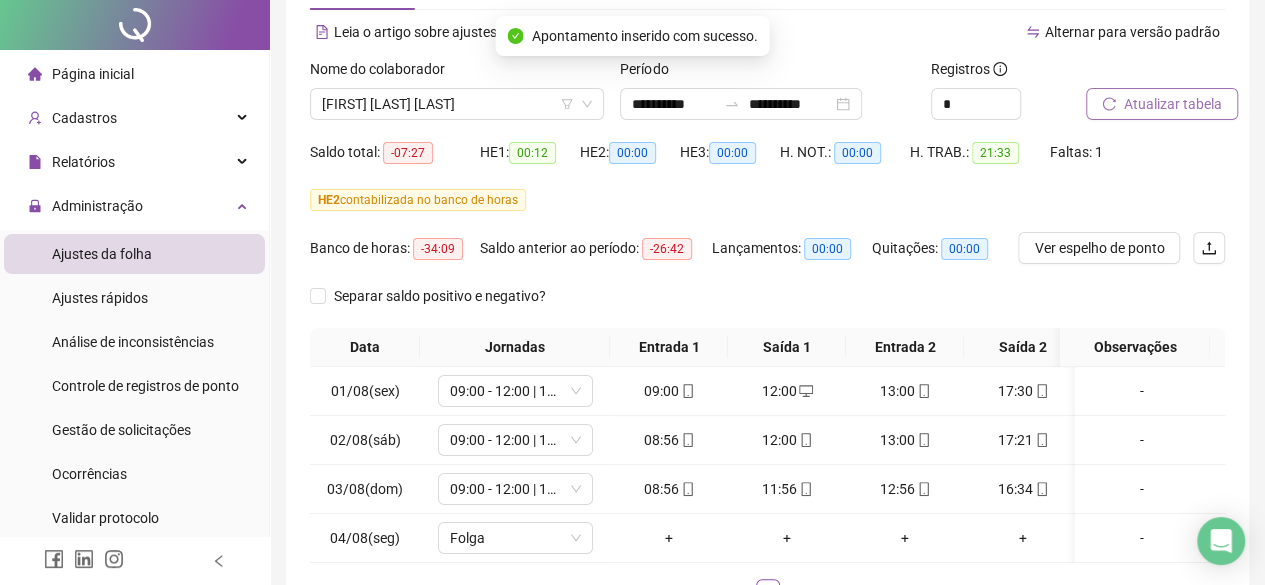 scroll, scrollTop: 0, scrollLeft: 0, axis: both 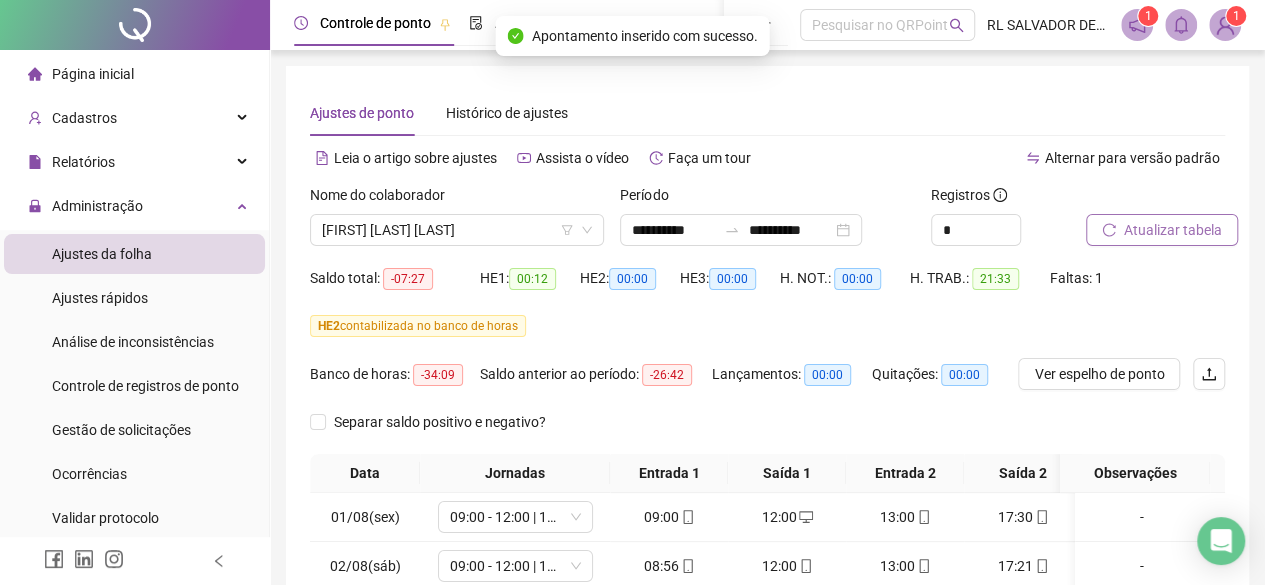 click on "Atualizar tabela" at bounding box center (1173, 230) 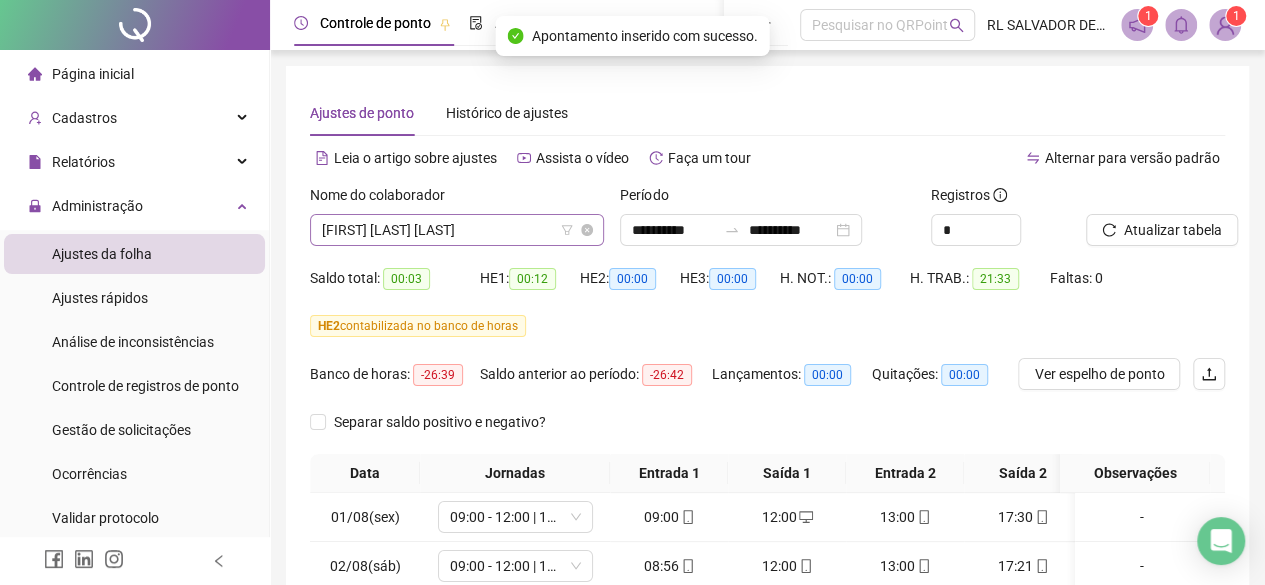 click on "[FIRST] [LAST] [LAST]" at bounding box center (457, 230) 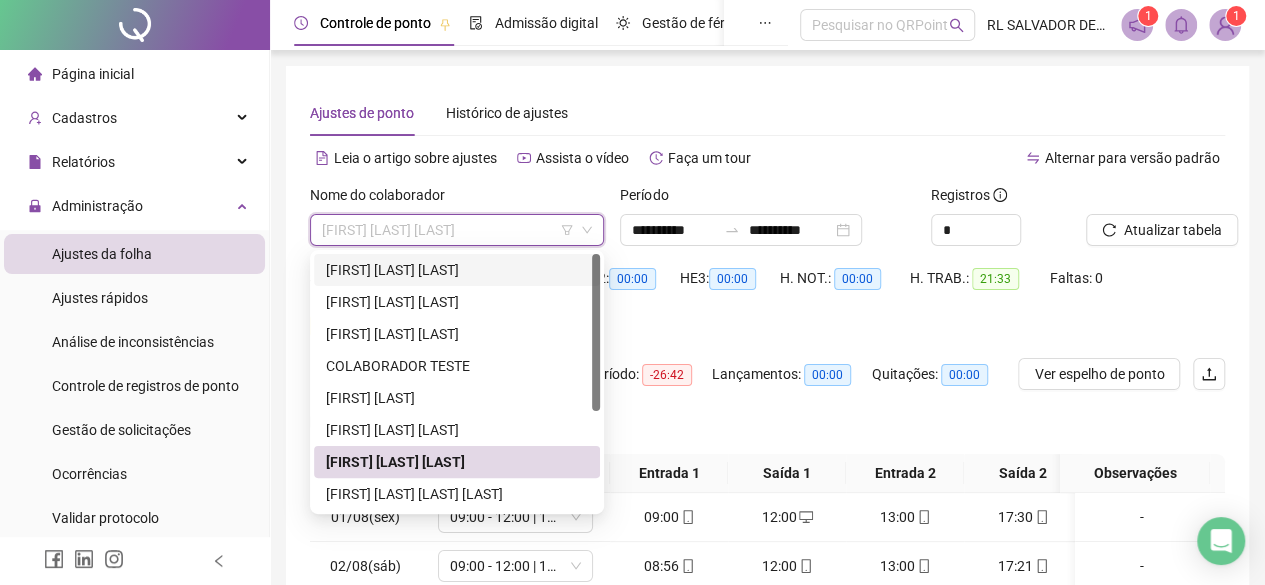 click on "[FIRST] [LAST] [LAST]" at bounding box center (457, 270) 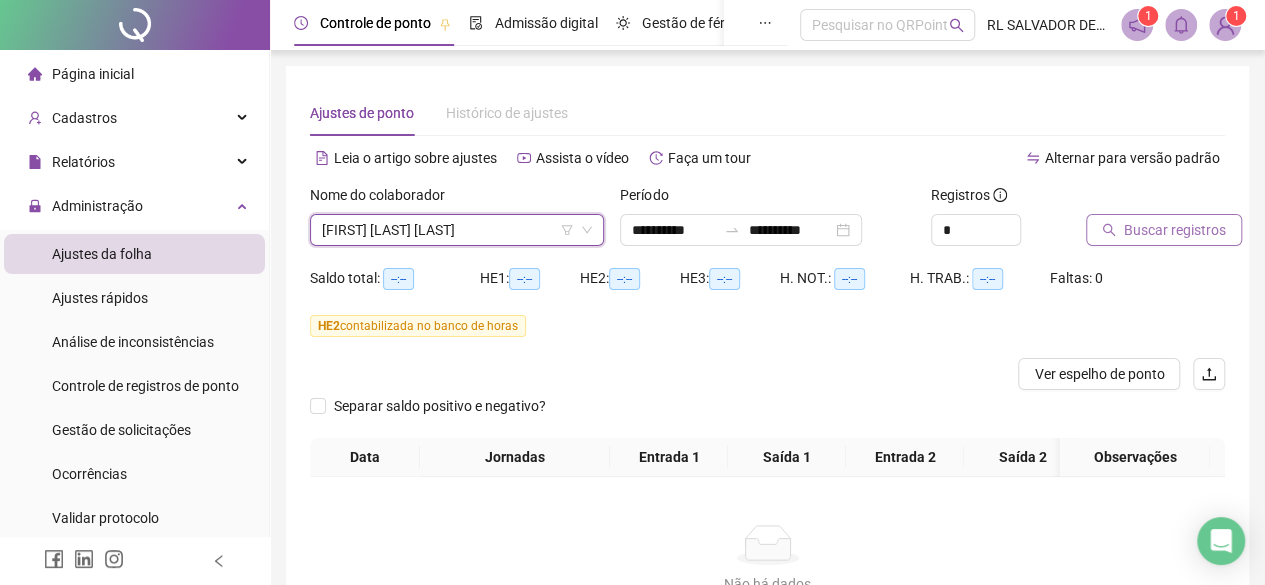 click on "Buscar registros" at bounding box center (1175, 230) 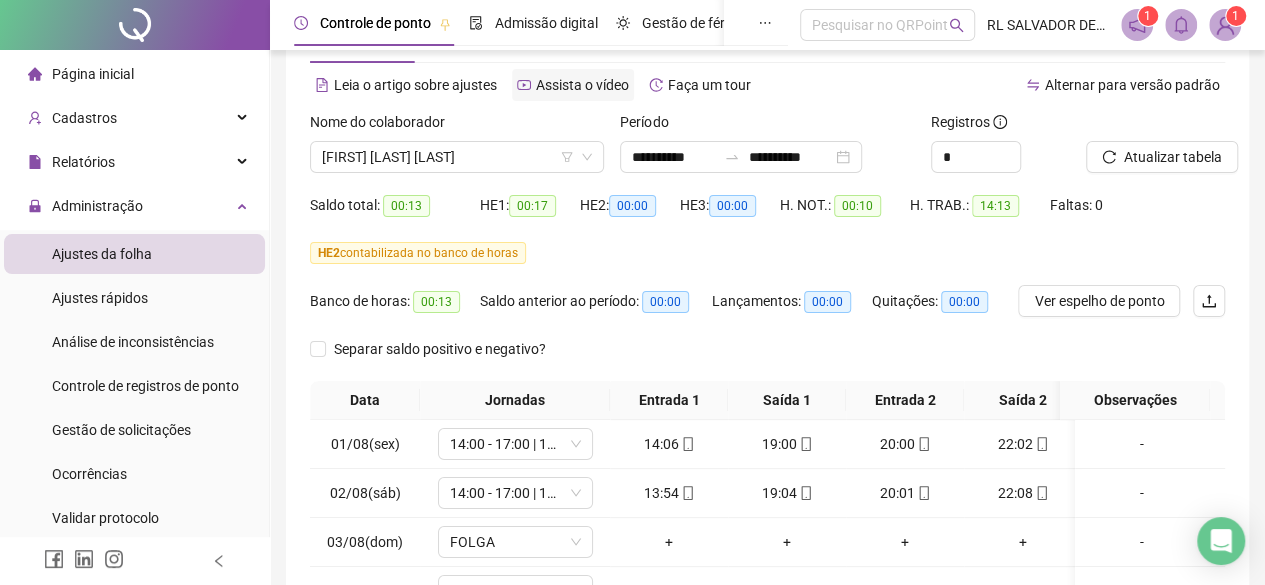 scroll, scrollTop: 0, scrollLeft: 0, axis: both 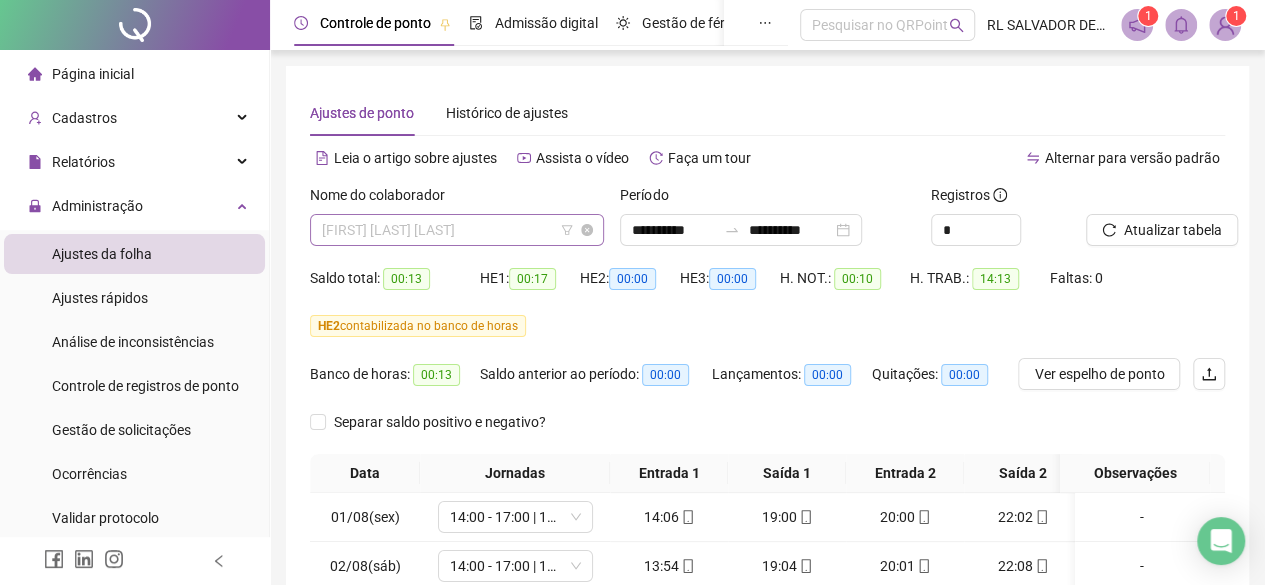 click on "[FIRST] [LAST] [LAST]" at bounding box center [457, 230] 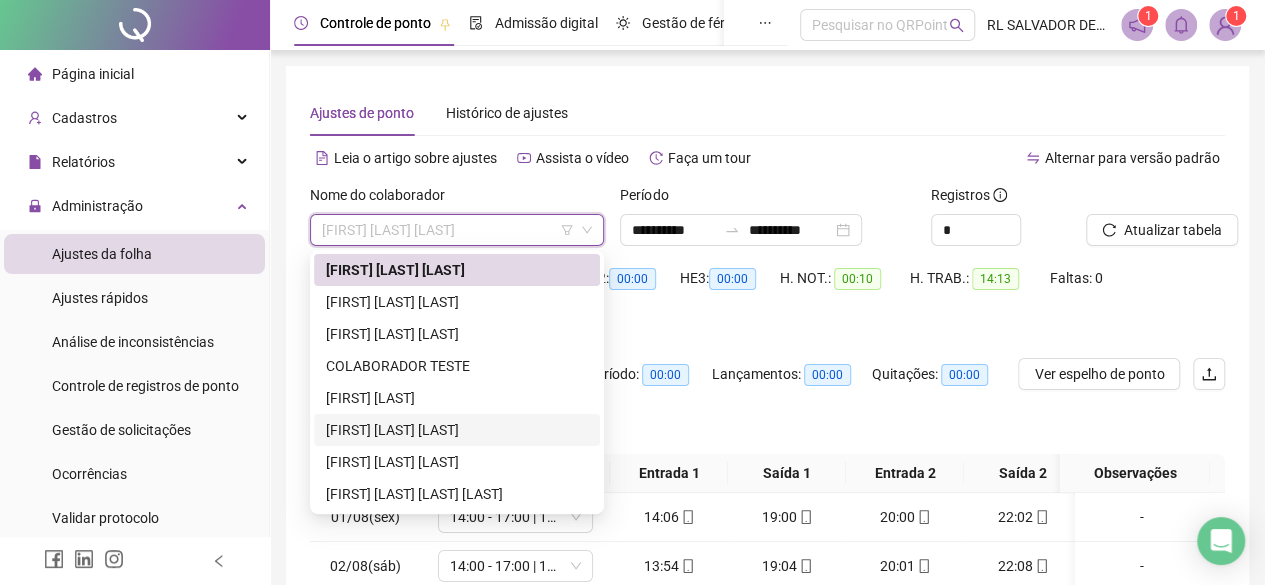 click on "[FIRST] [LAST] [LAST]" at bounding box center (457, 430) 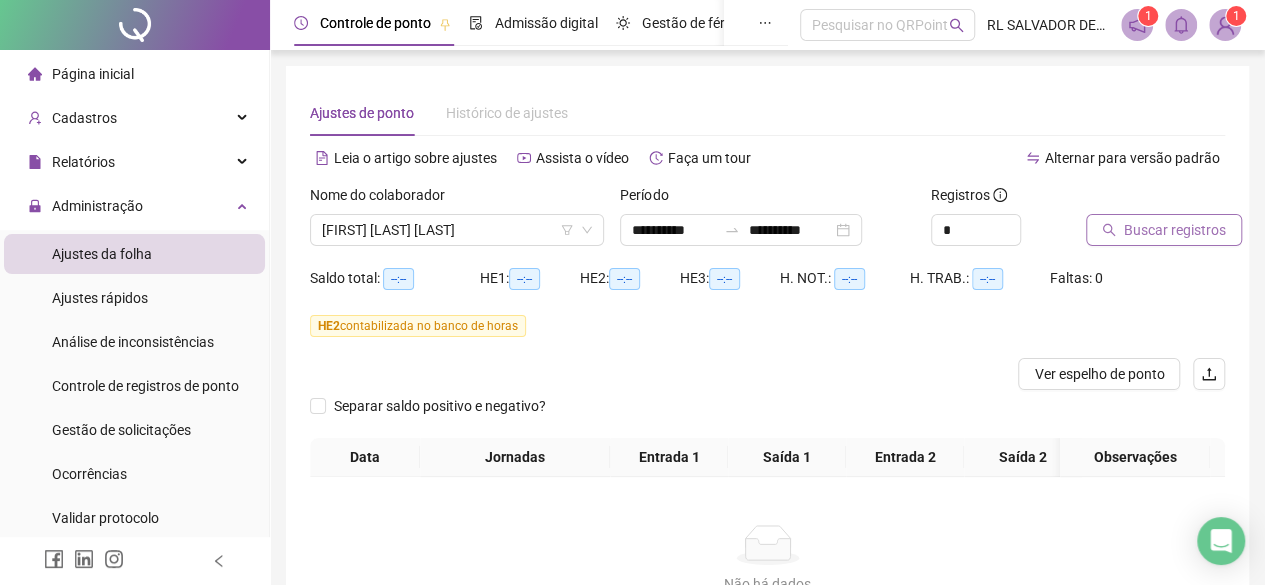 click on "Buscar registros" at bounding box center (1175, 230) 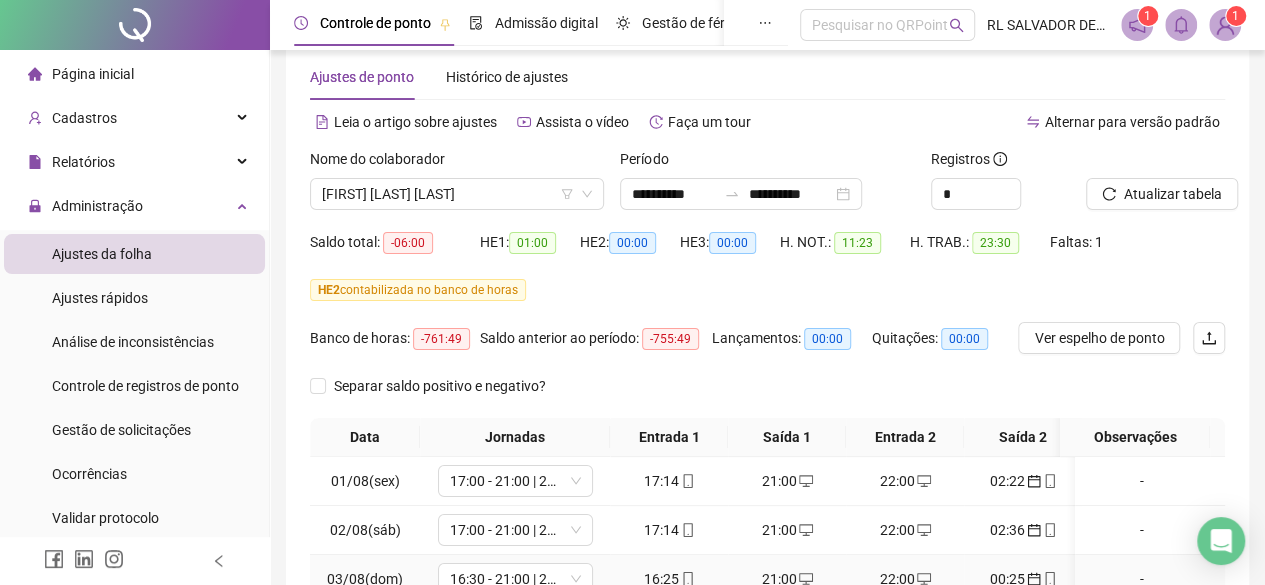 scroll, scrollTop: 0, scrollLeft: 0, axis: both 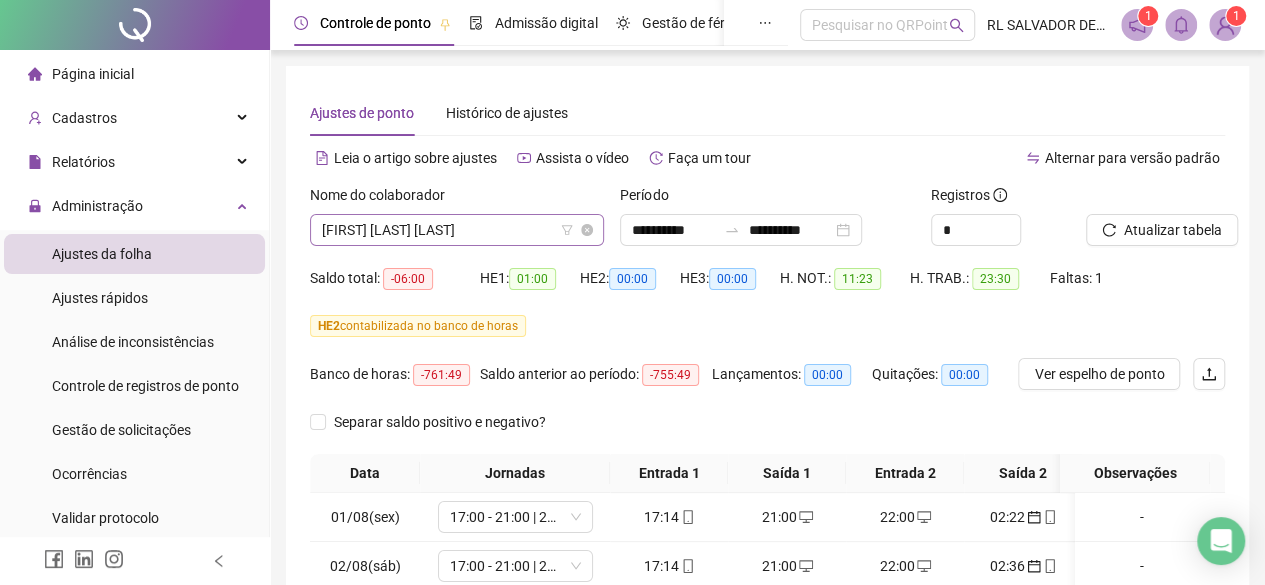 click on "[FIRST] [LAST] [LAST]" at bounding box center (457, 230) 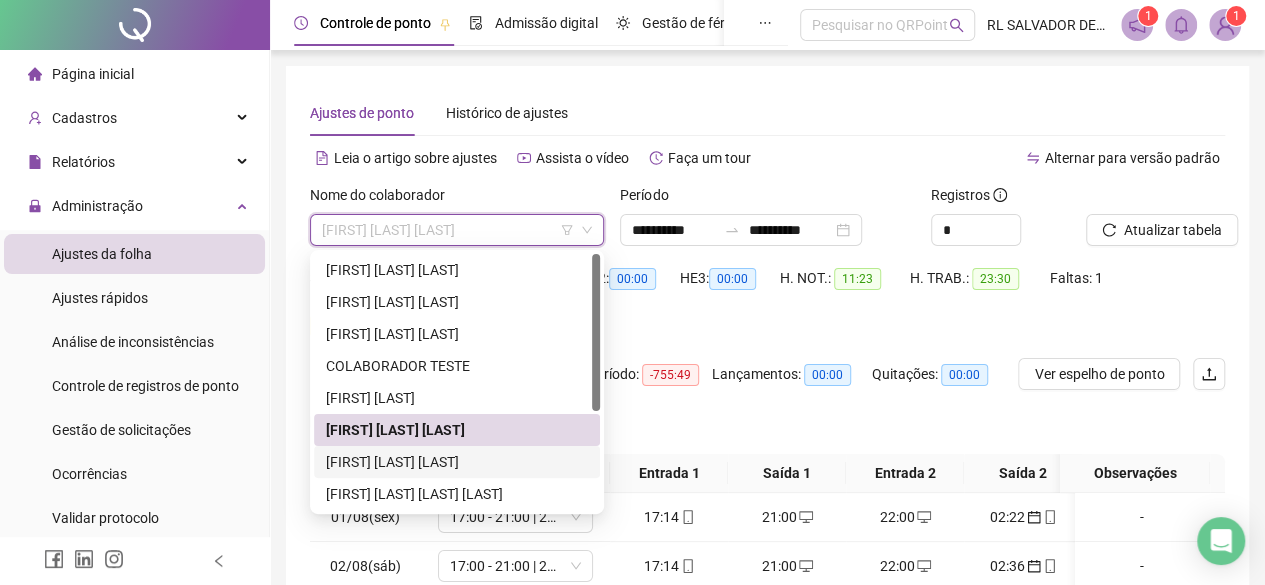 click on "[FIRST] [LAST] [LAST]" at bounding box center [457, 462] 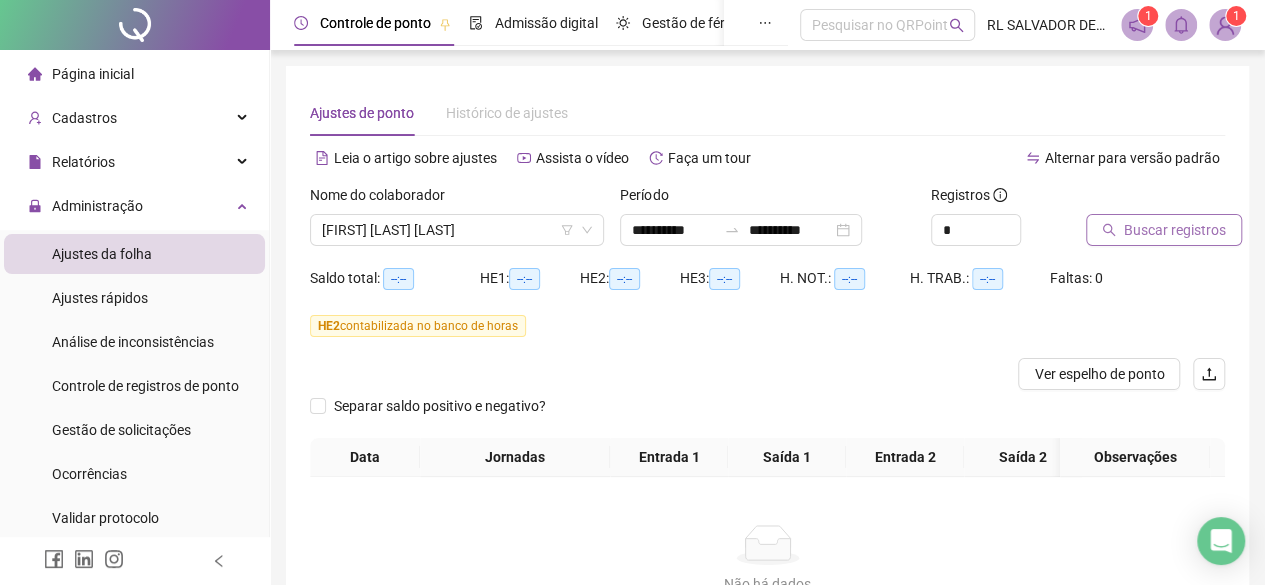 click on "Buscar registros" at bounding box center [1175, 230] 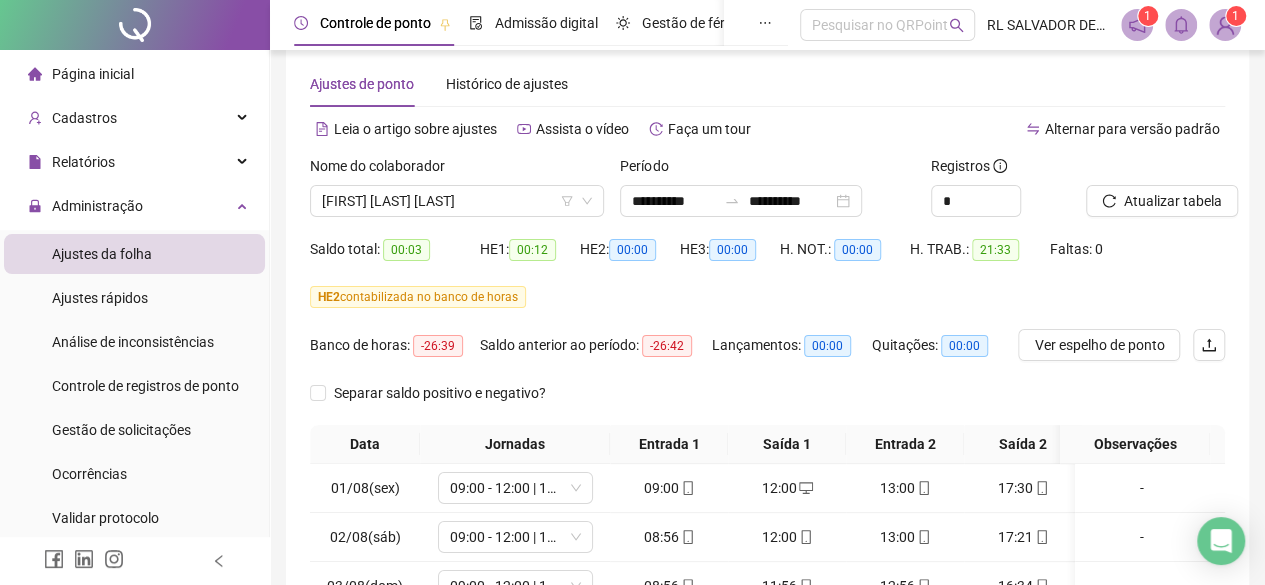 scroll, scrollTop: 0, scrollLeft: 0, axis: both 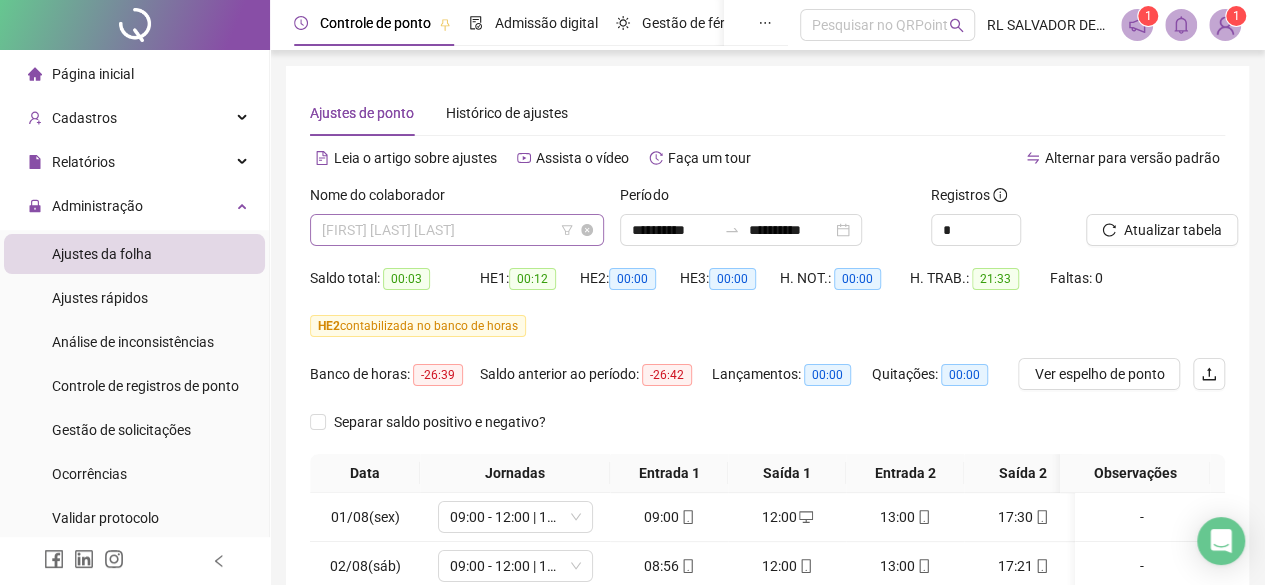 click on "[FIRST] [LAST] [LAST]" at bounding box center (457, 230) 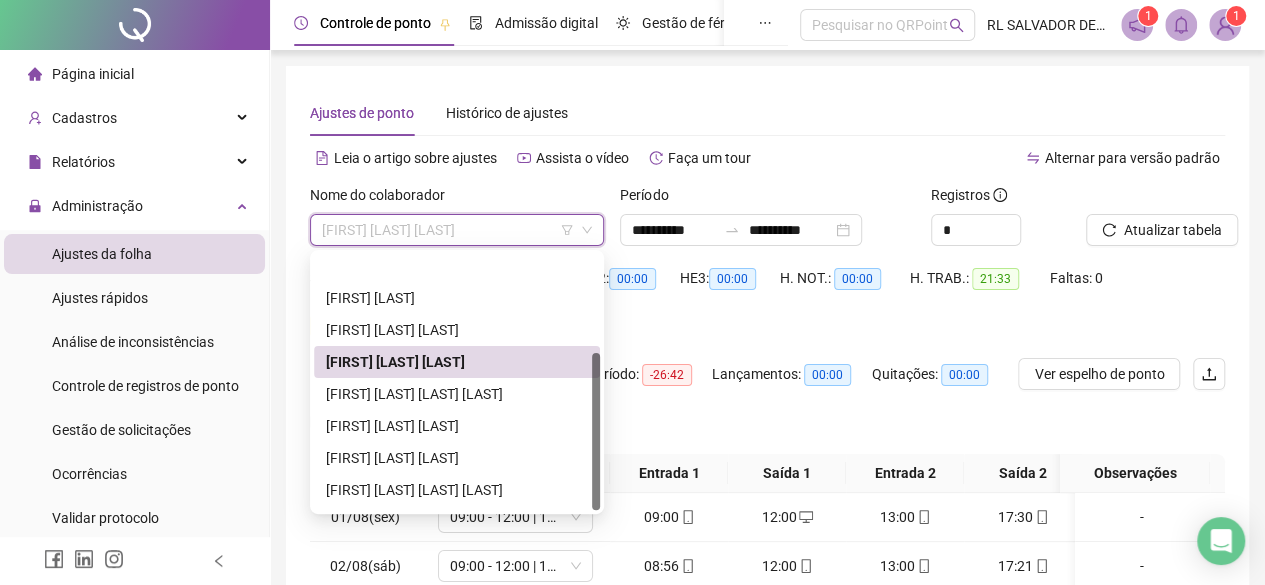 scroll, scrollTop: 160, scrollLeft: 0, axis: vertical 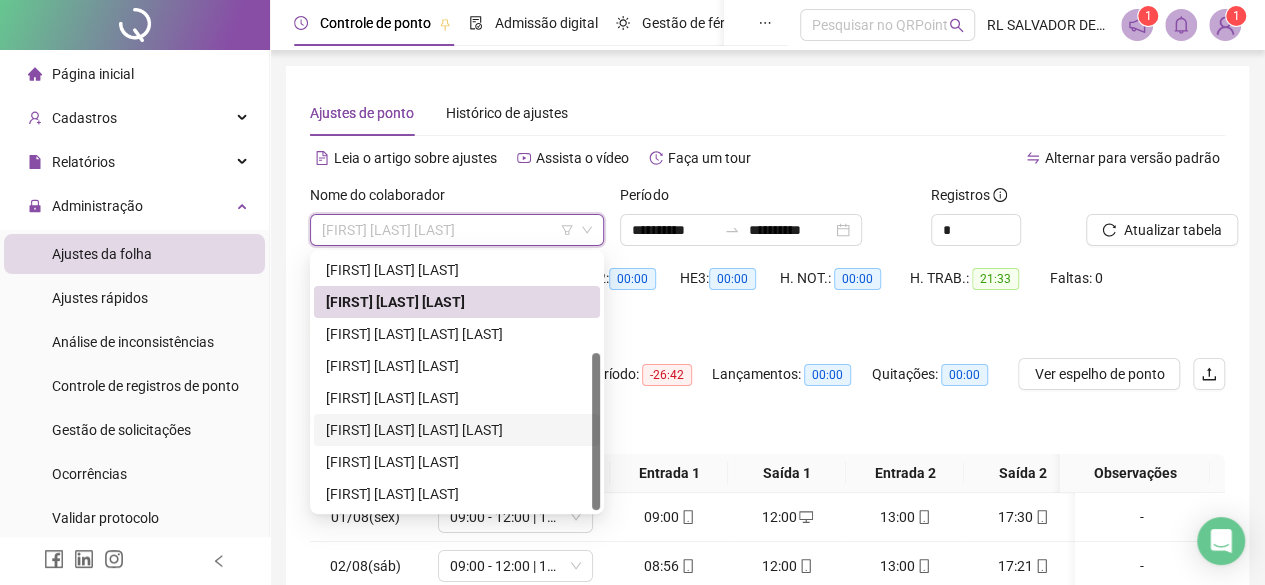 click on "[FIRST] [LAST] [LAST] [LAST]" at bounding box center [457, 430] 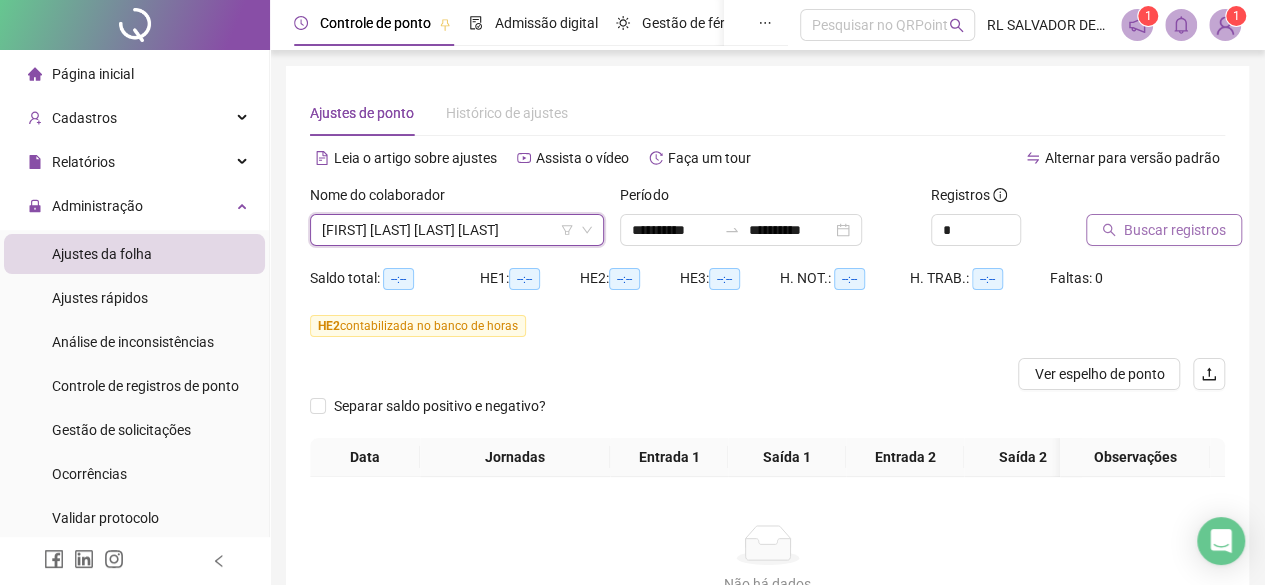 click on "Buscar registros" at bounding box center [1175, 230] 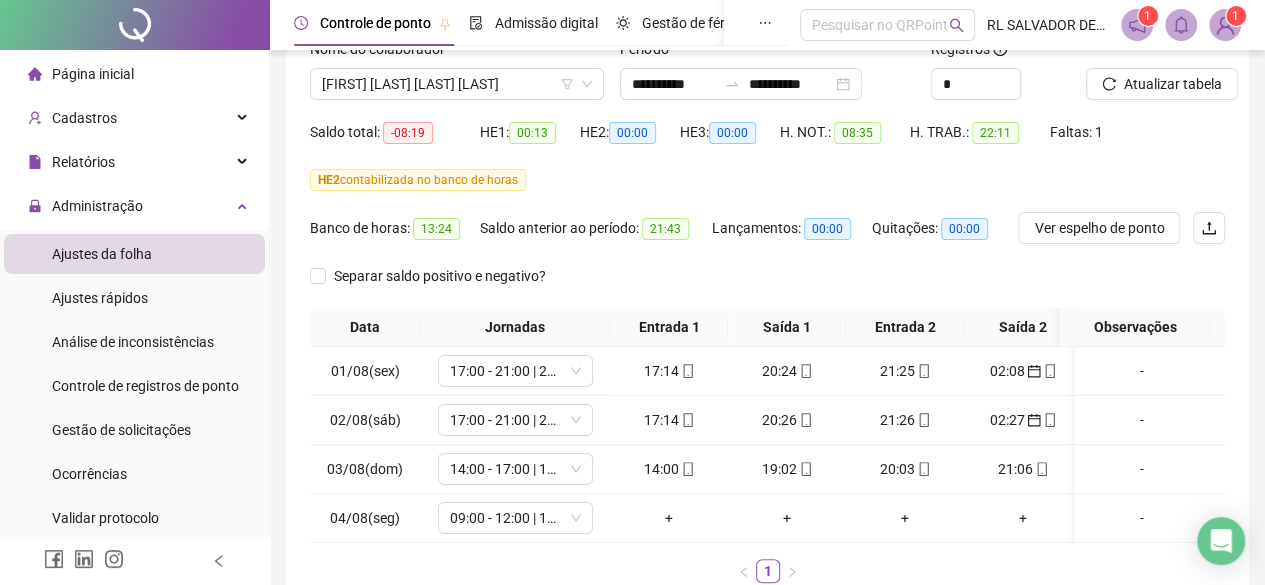 scroll, scrollTop: 283, scrollLeft: 0, axis: vertical 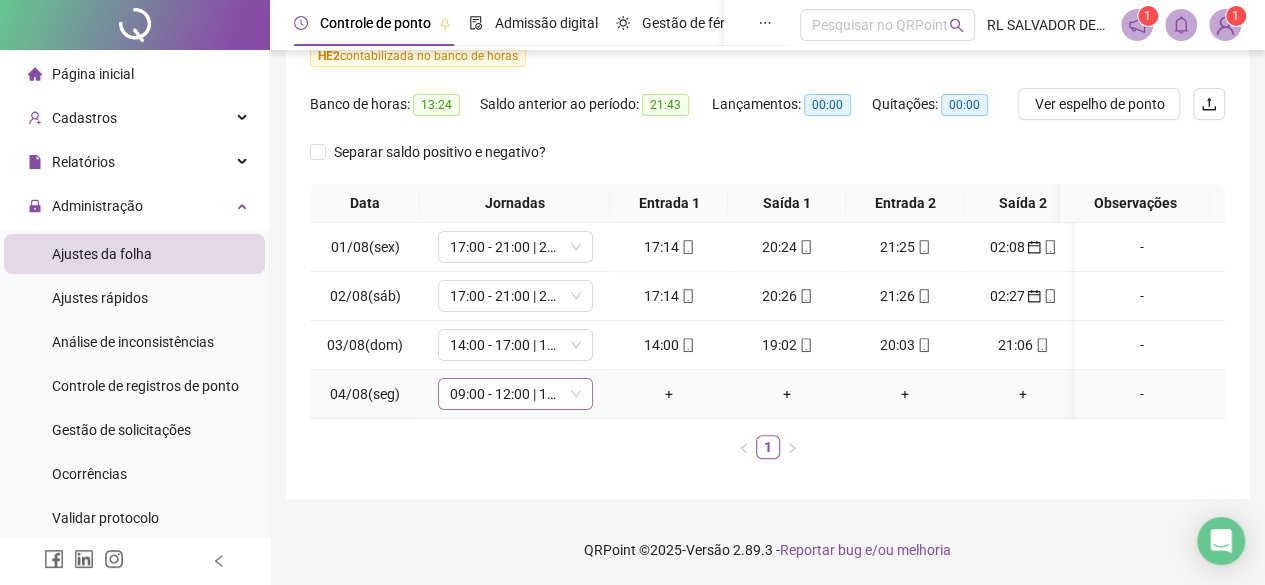 click on "09:00 - 12:00 | 13:00 - 17:30" at bounding box center (515, 394) 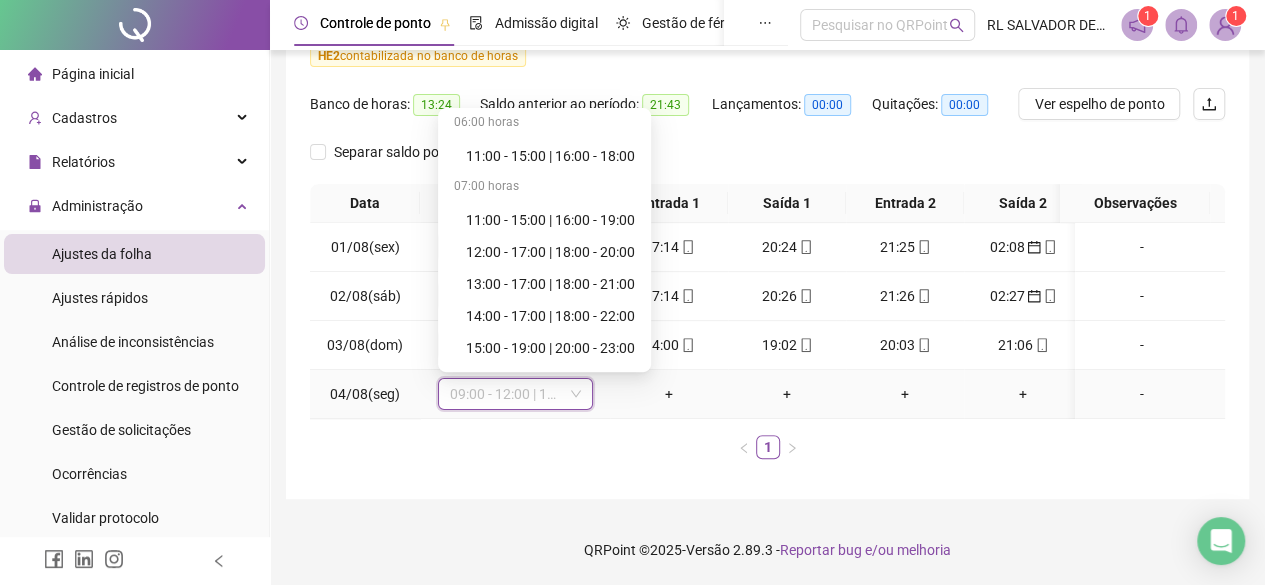 scroll, scrollTop: 1000, scrollLeft: 0, axis: vertical 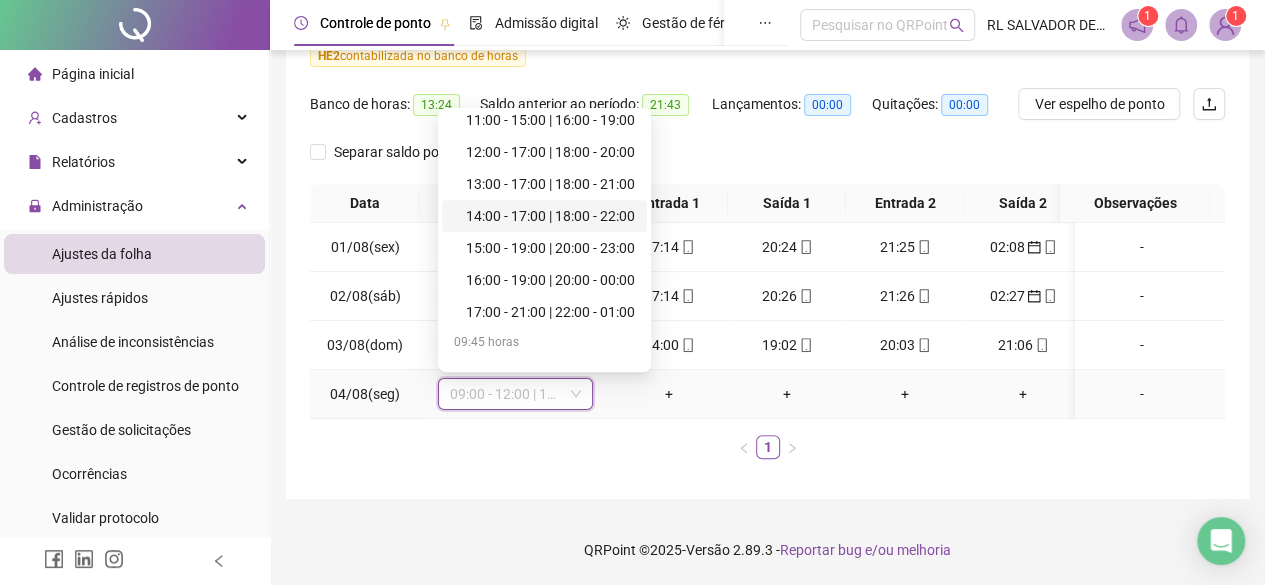 click on "14:00 - 17:00 | 18:00 - 22:00" at bounding box center (550, 216) 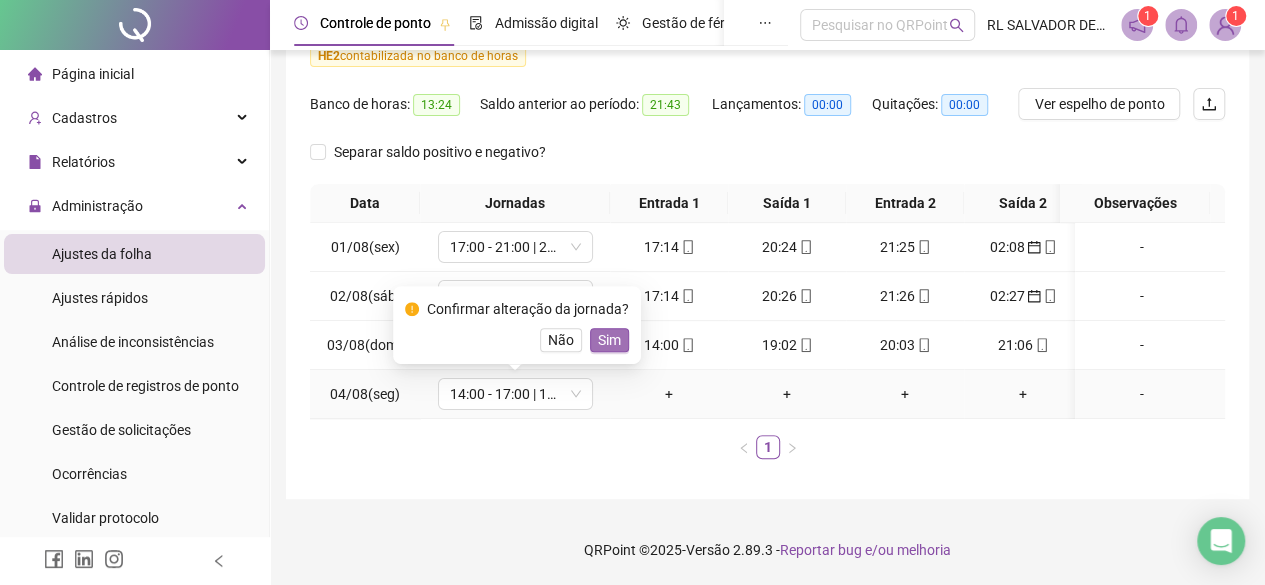 click on "Sim" at bounding box center (609, 340) 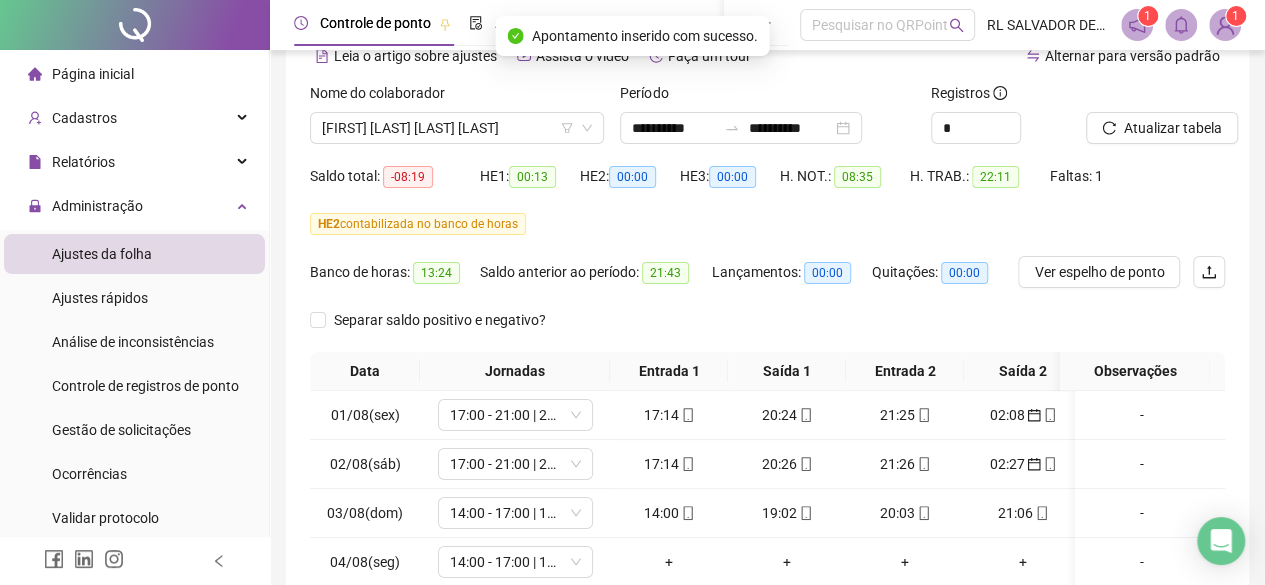 scroll, scrollTop: 83, scrollLeft: 0, axis: vertical 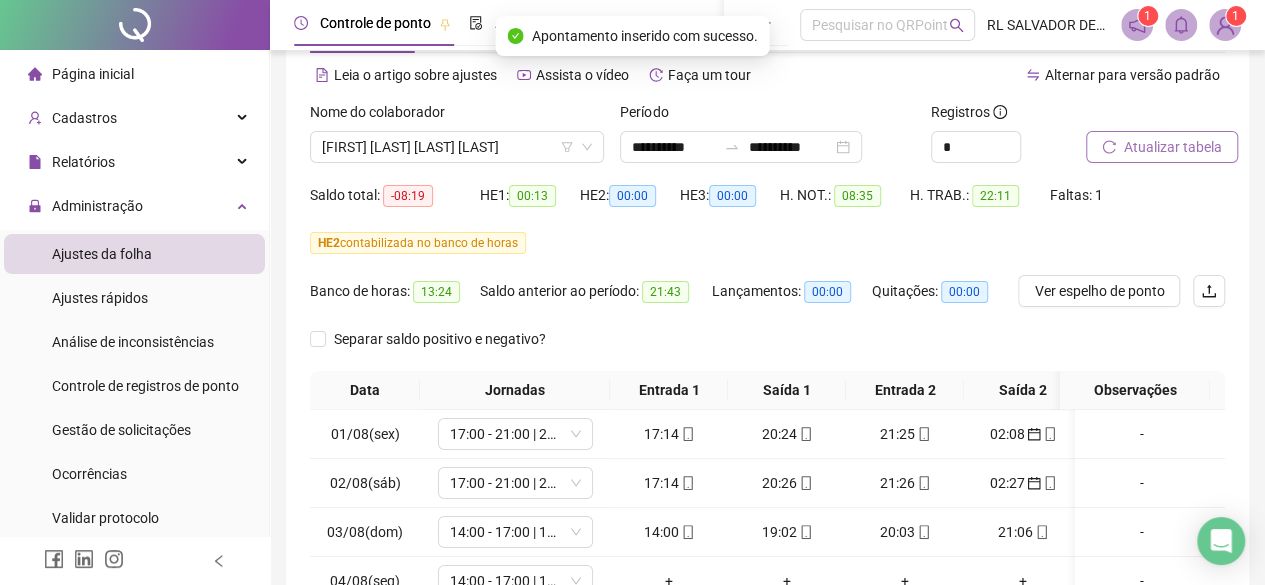 click on "Atualizar tabela" at bounding box center (1173, 147) 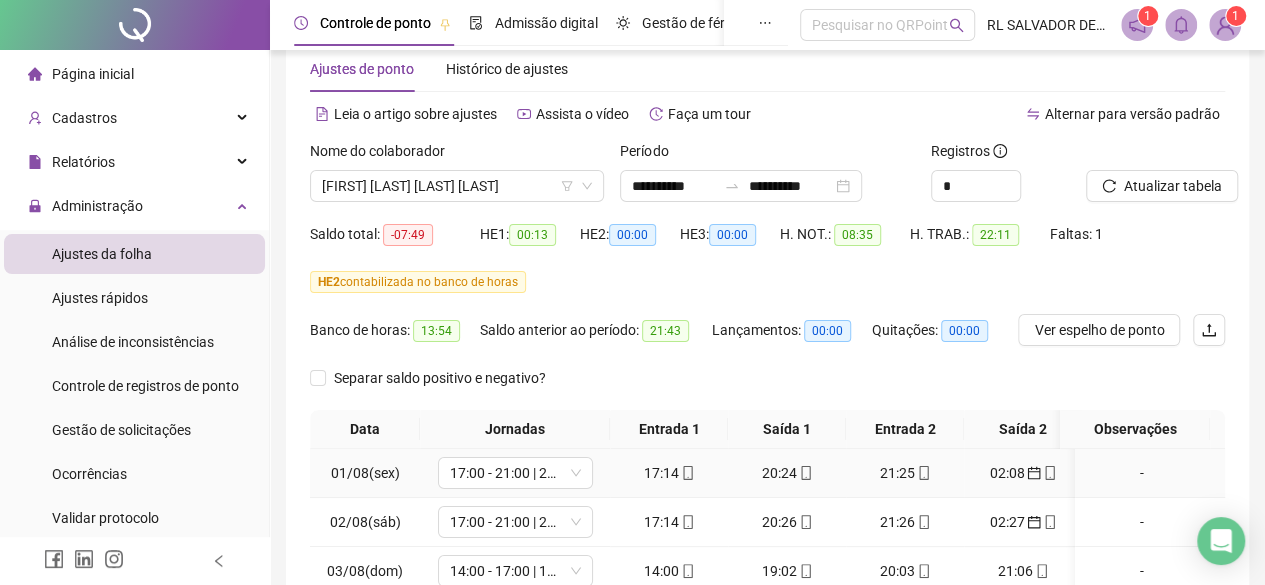scroll, scrollTop: 0, scrollLeft: 0, axis: both 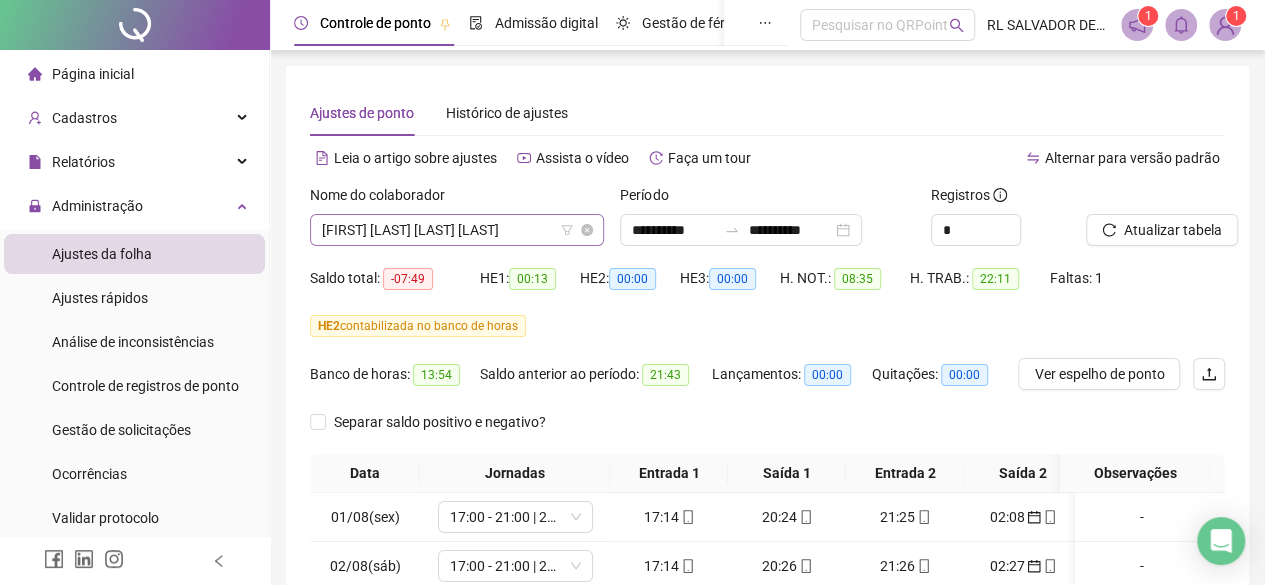 click on "[FIRST] [LAST] [LAST] [LAST]" at bounding box center (457, 230) 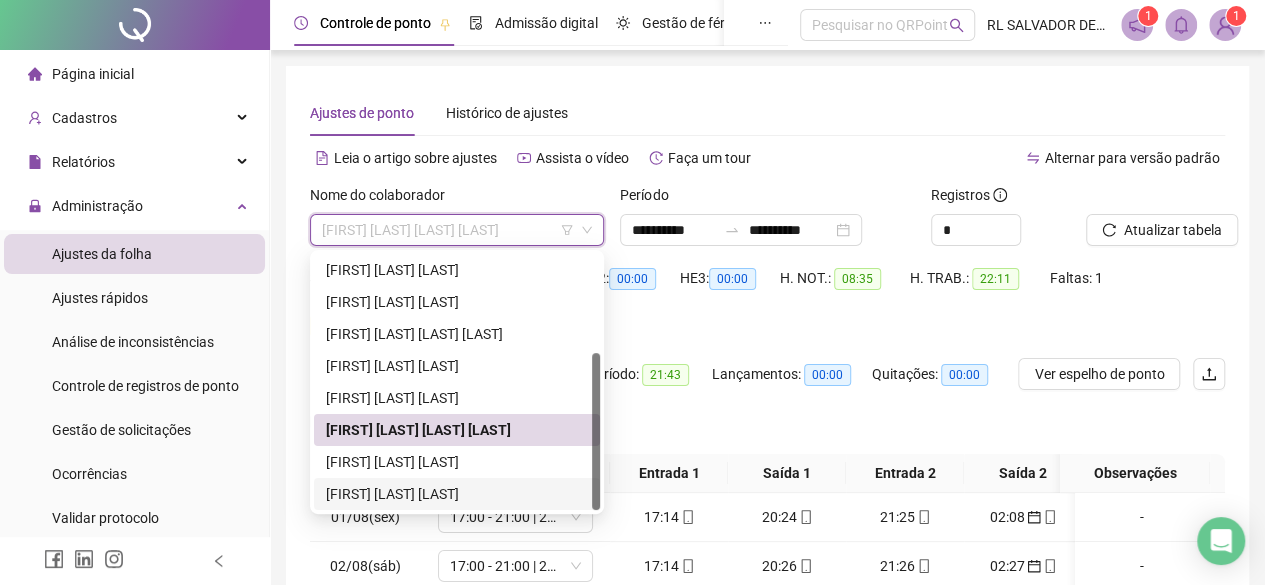 click on "[FIRST] [LAST] [LAST]" at bounding box center [457, 494] 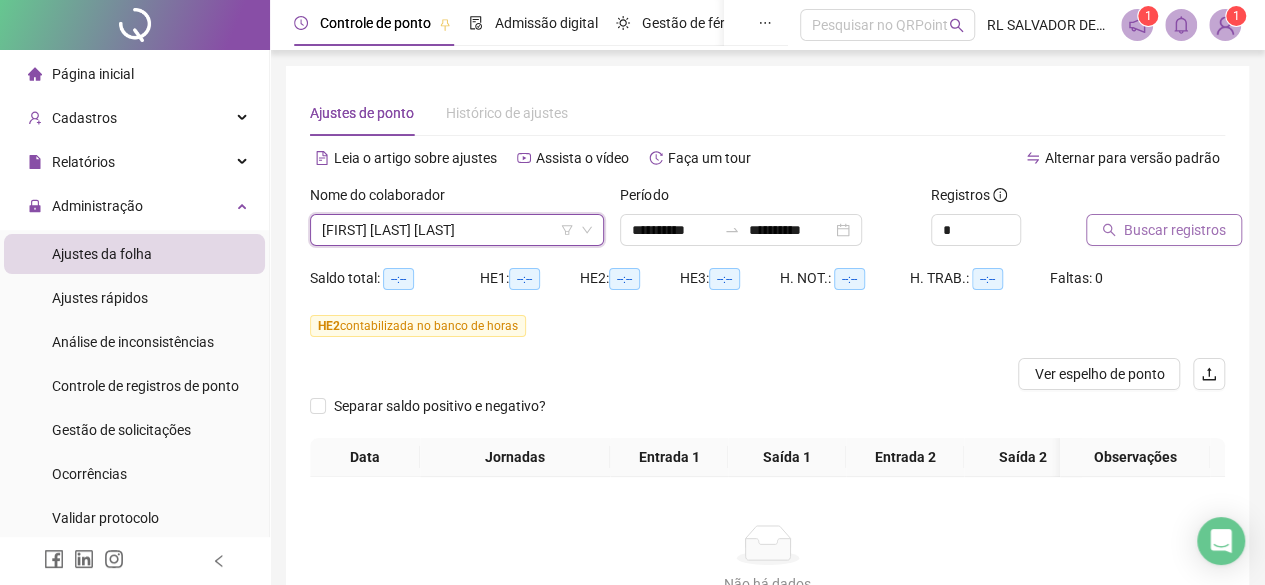 click on "Buscar registros" at bounding box center (1175, 230) 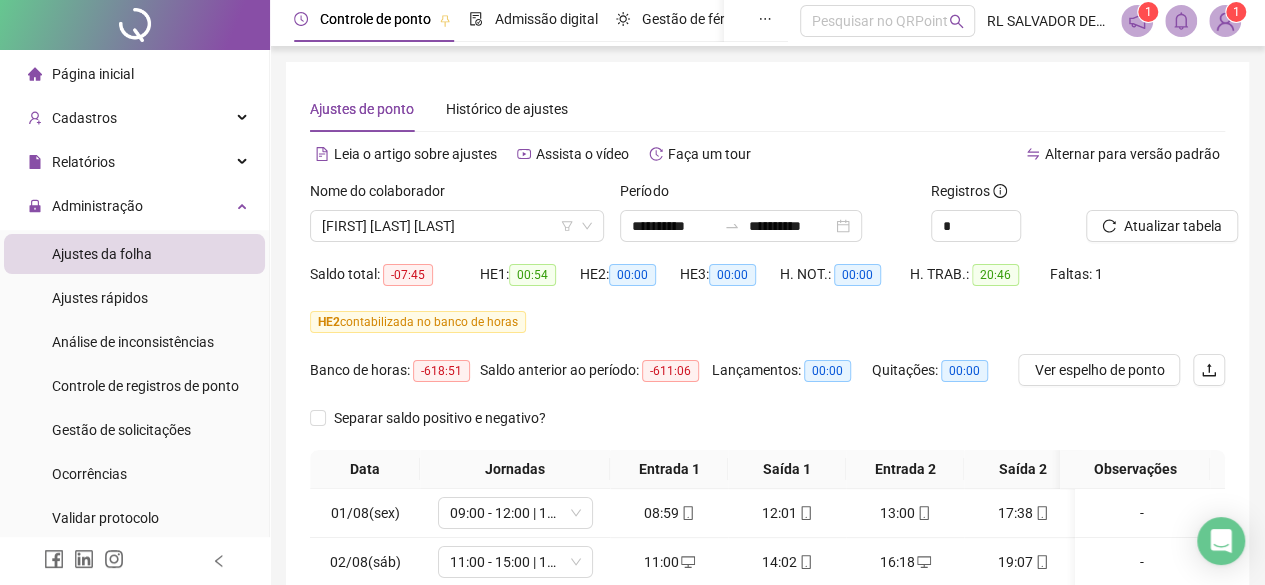 scroll, scrollTop: 0, scrollLeft: 0, axis: both 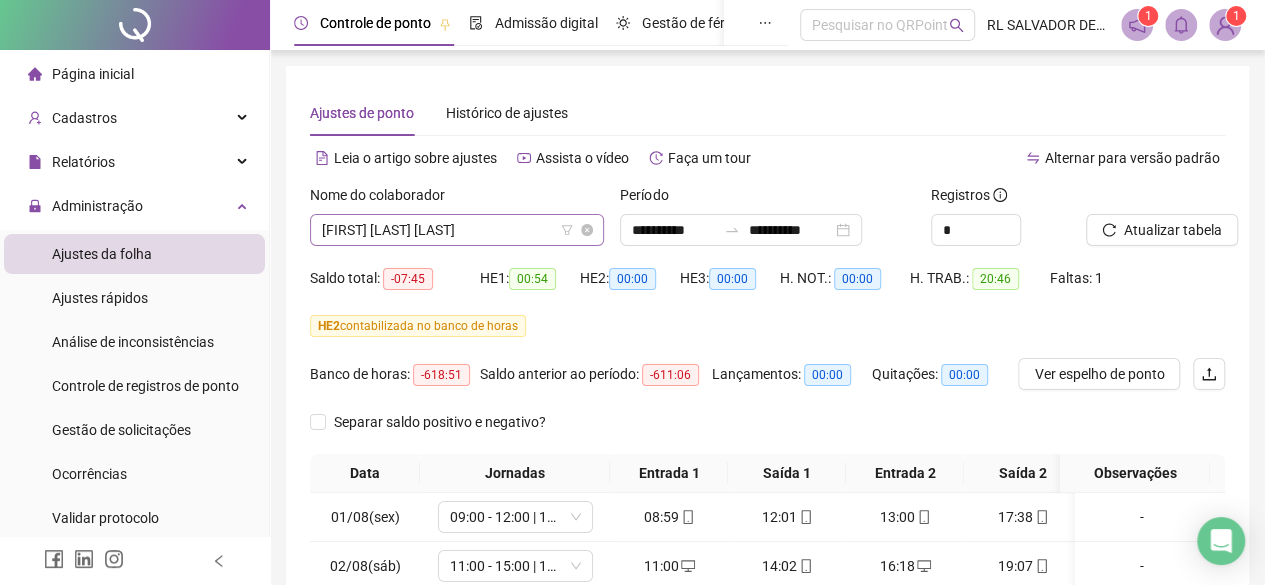 click on "[FIRST] [LAST] [LAST]" at bounding box center (457, 230) 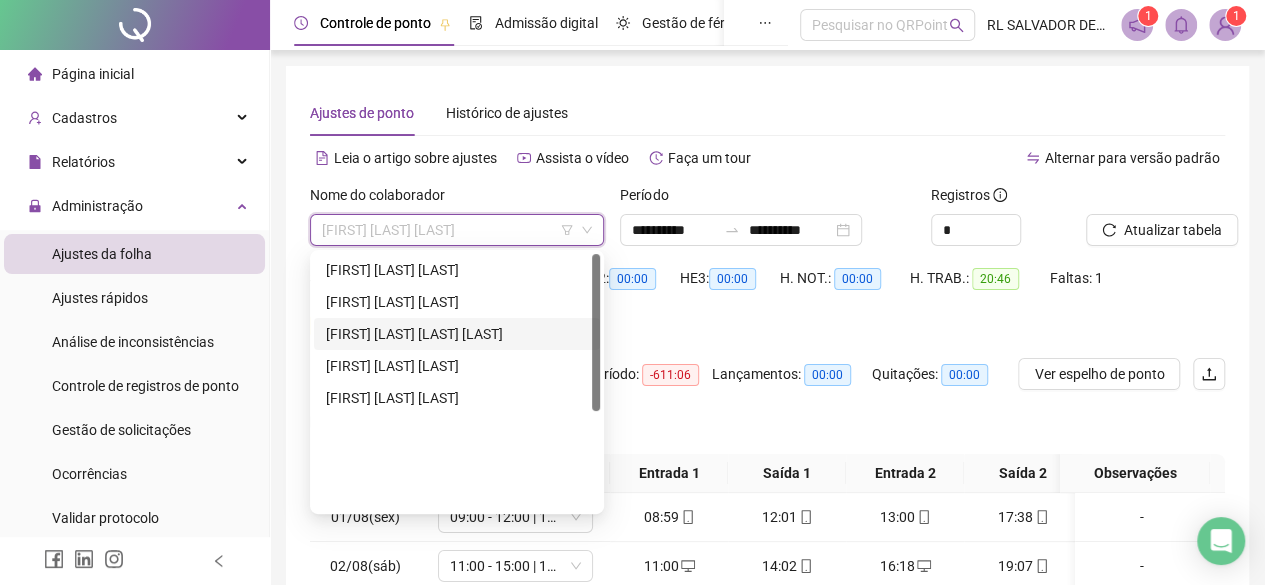 scroll, scrollTop: 0, scrollLeft: 0, axis: both 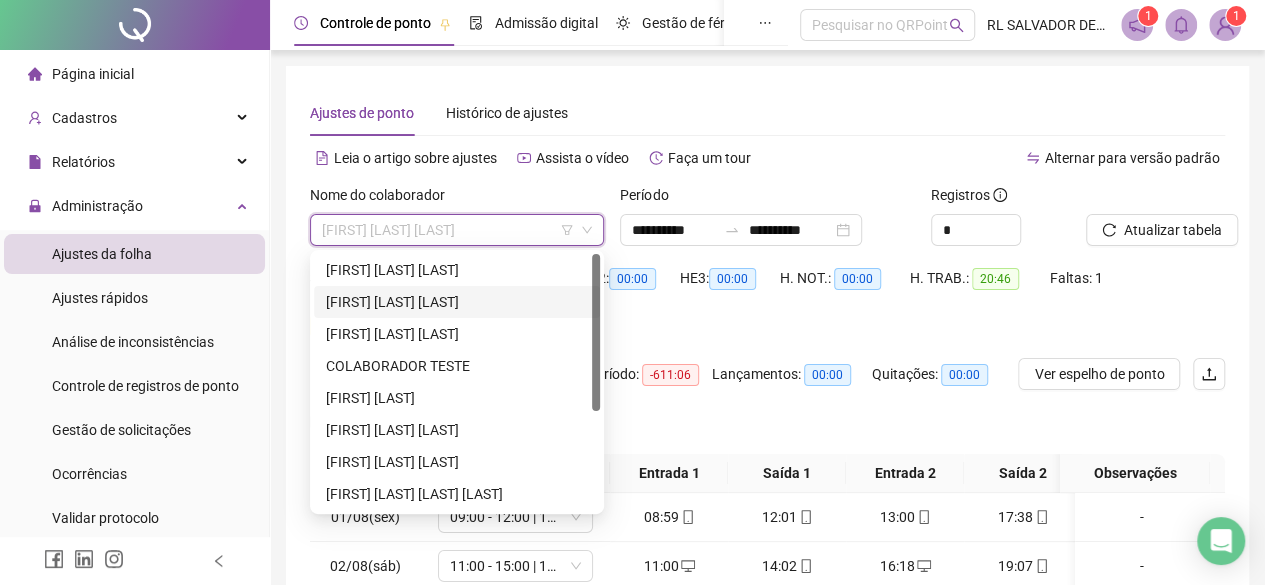 click on "[FIRST] [LAST] [LAST]" at bounding box center (457, 302) 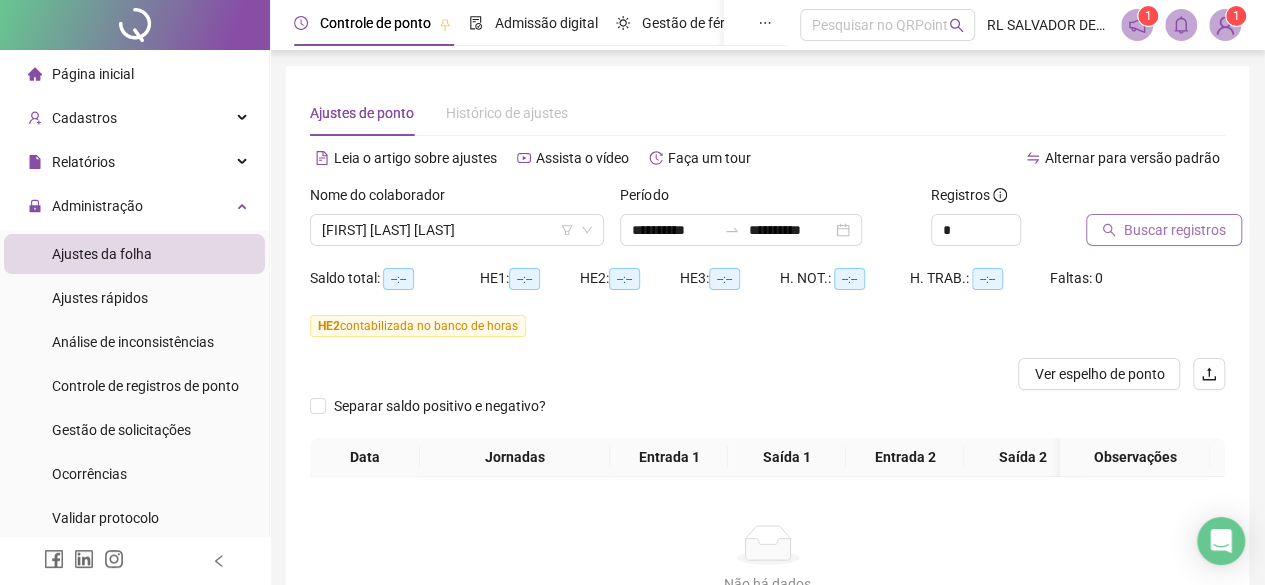 click on "Buscar registros" at bounding box center (1175, 230) 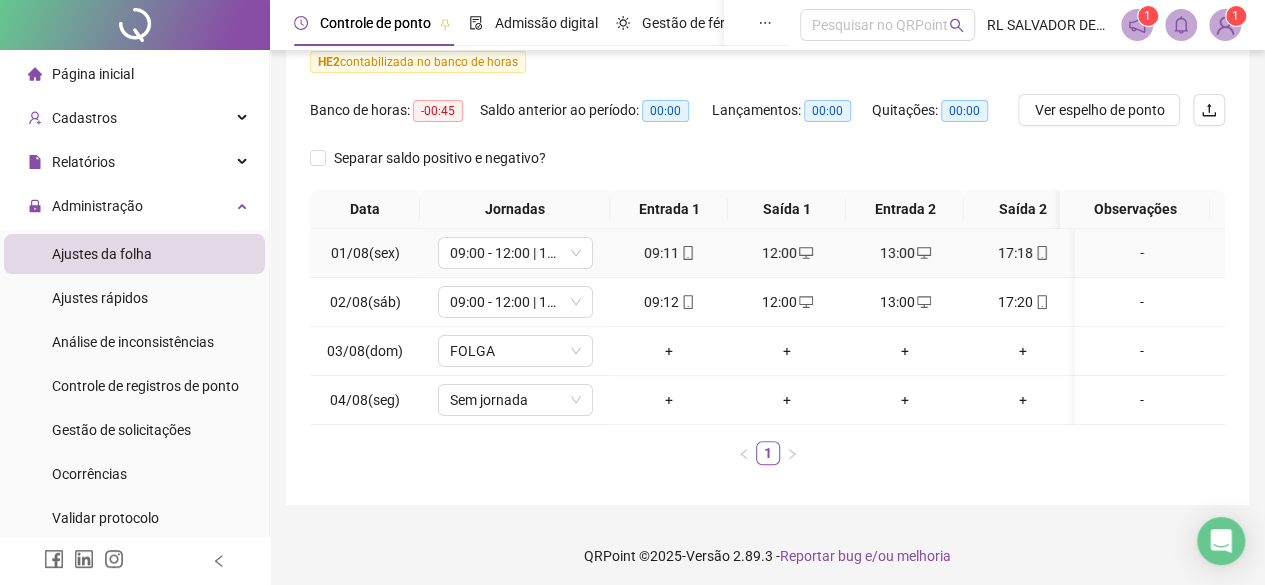 scroll, scrollTop: 283, scrollLeft: 0, axis: vertical 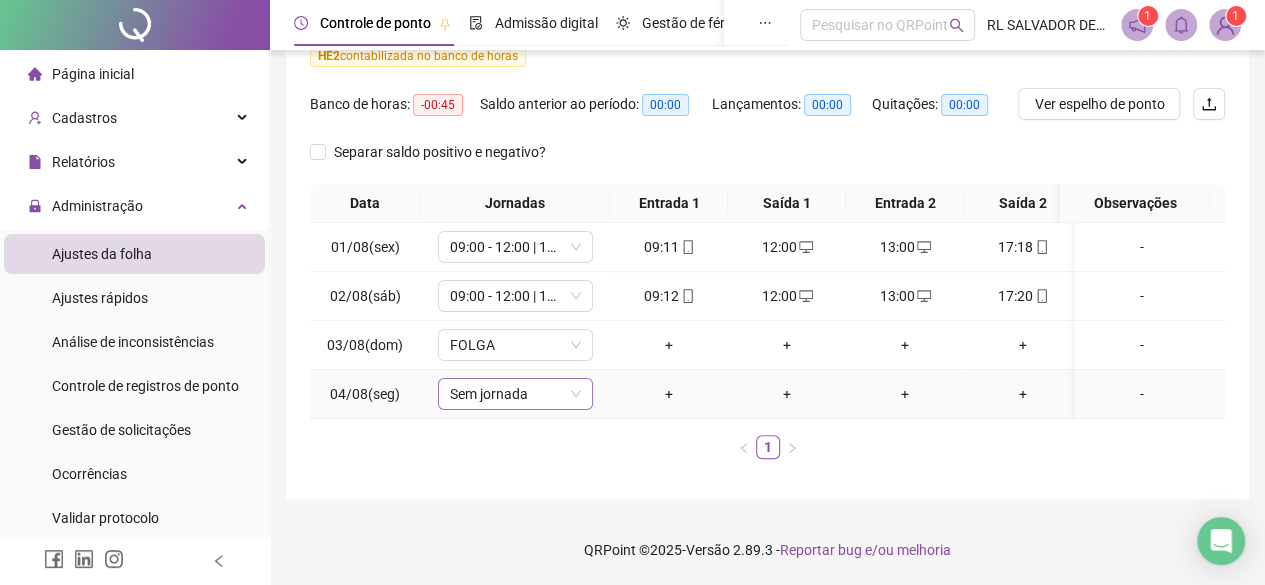 click on "Sem jornada" at bounding box center [515, 394] 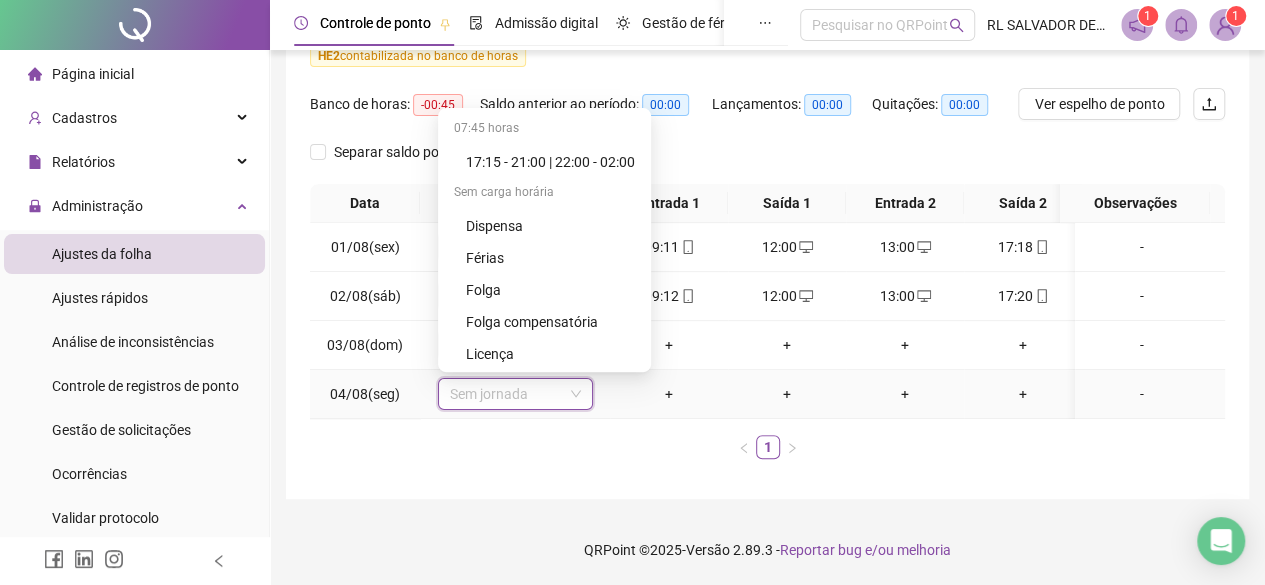 scroll, scrollTop: 1280, scrollLeft: 0, axis: vertical 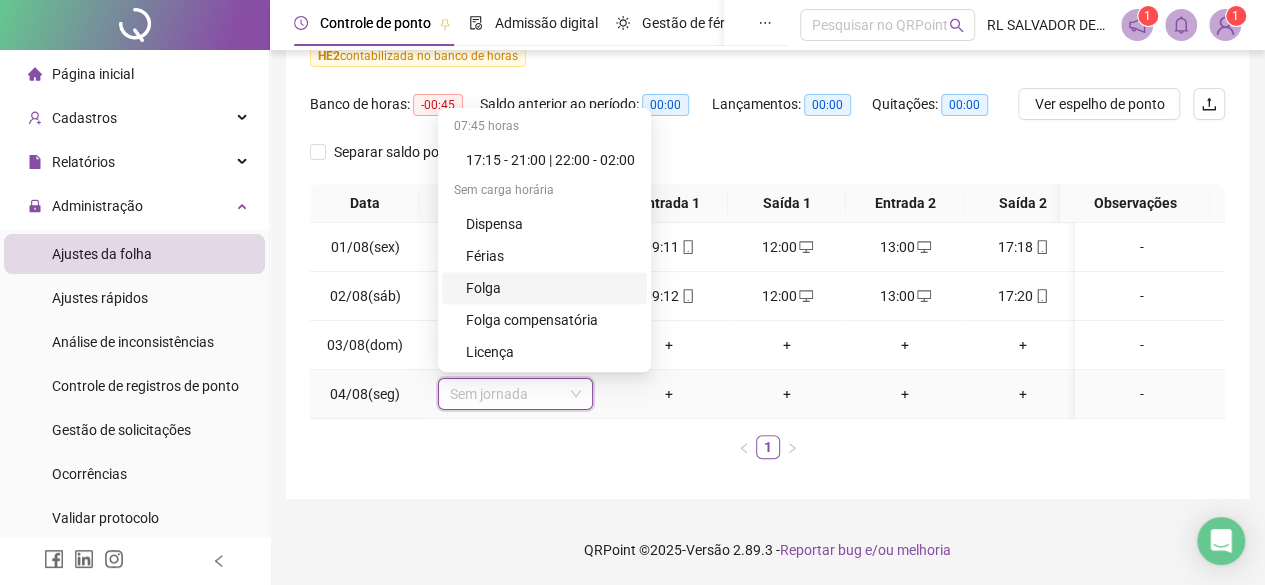 click on "Folga" at bounding box center (550, 288) 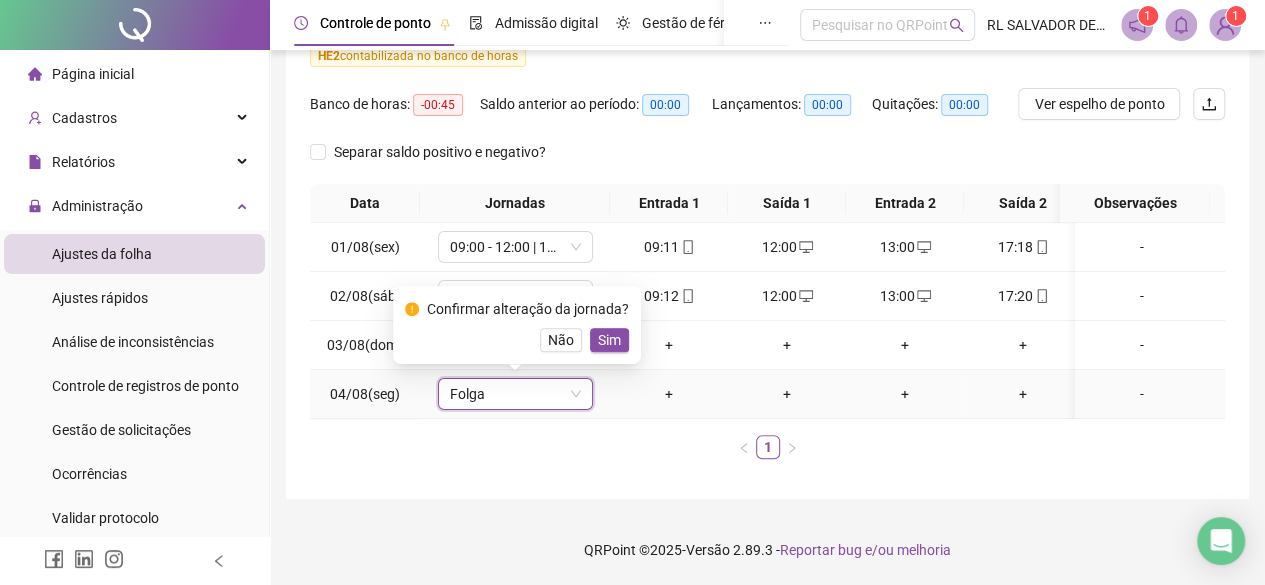 drag, startPoint x: 596, startPoint y: 323, endPoint x: 781, endPoint y: 368, distance: 190.39433 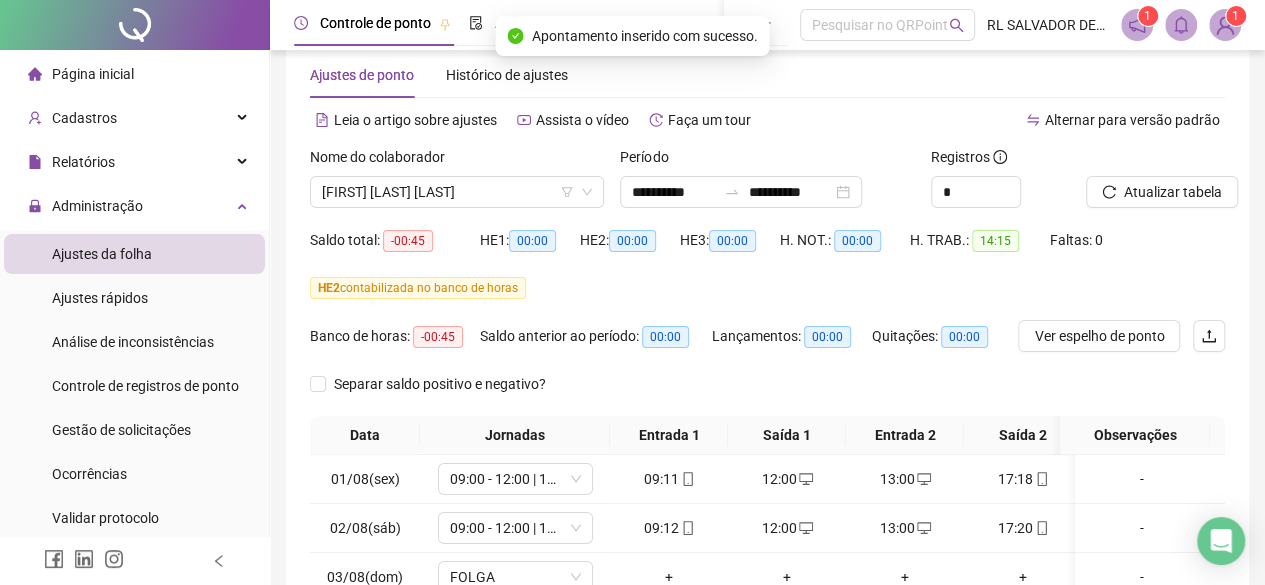 scroll, scrollTop: 0, scrollLeft: 0, axis: both 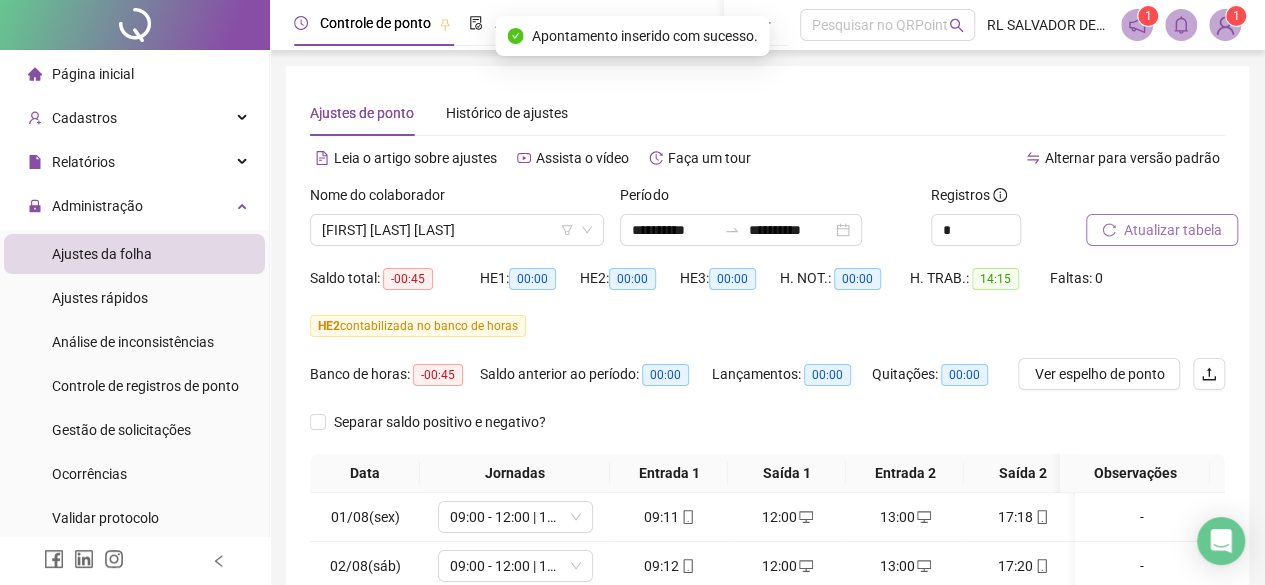 click on "Atualizar tabela" at bounding box center [1173, 230] 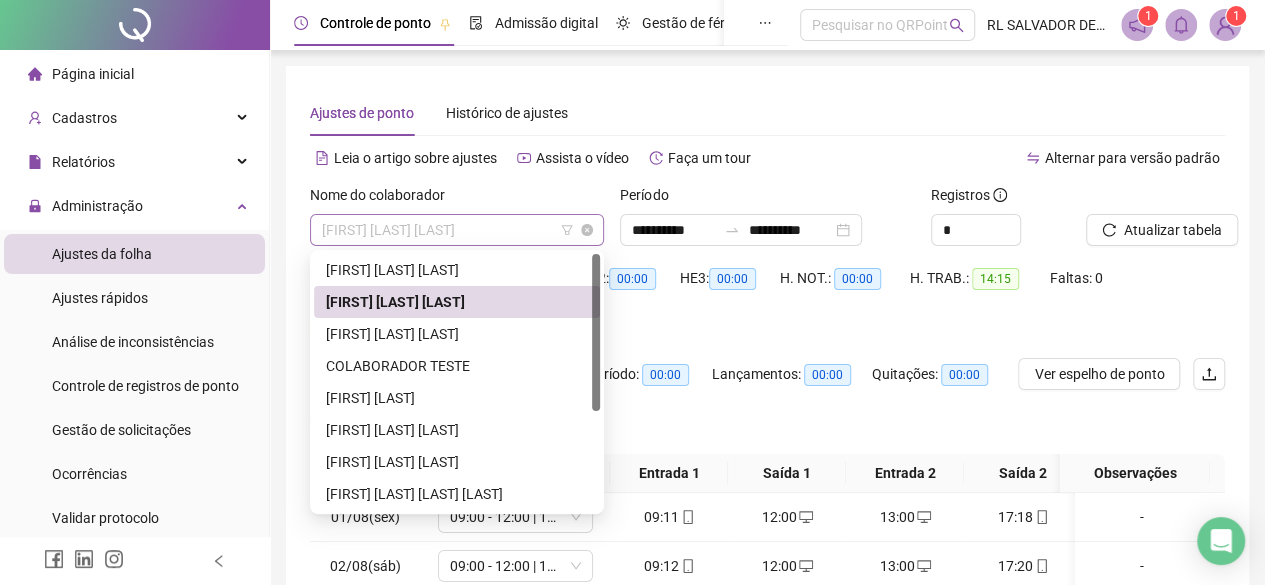 click on "[FIRST] [LAST] [LAST]" at bounding box center (457, 230) 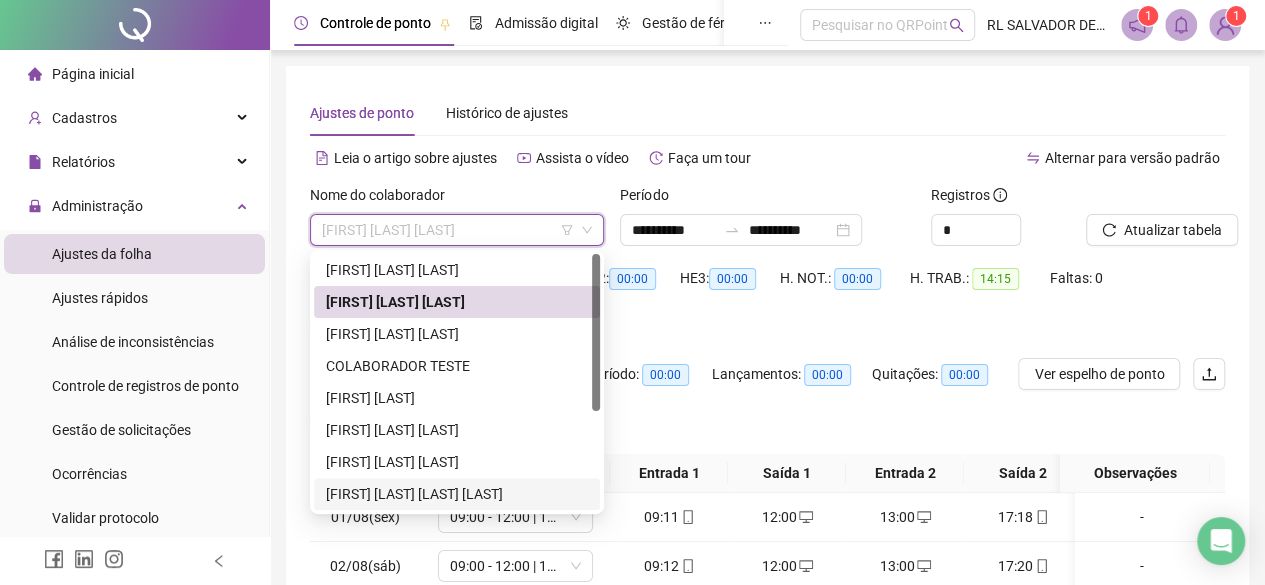 click on "[FIRST] [LAST] [LAST] [LAST]" at bounding box center (457, 494) 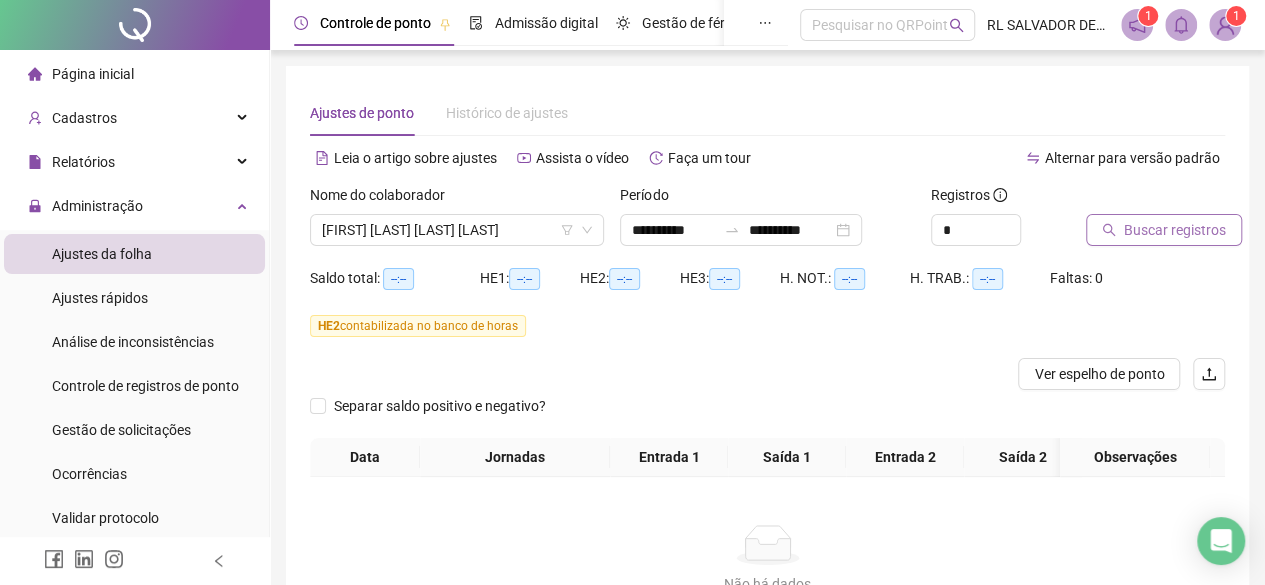 click on "Buscar registros" at bounding box center (1175, 230) 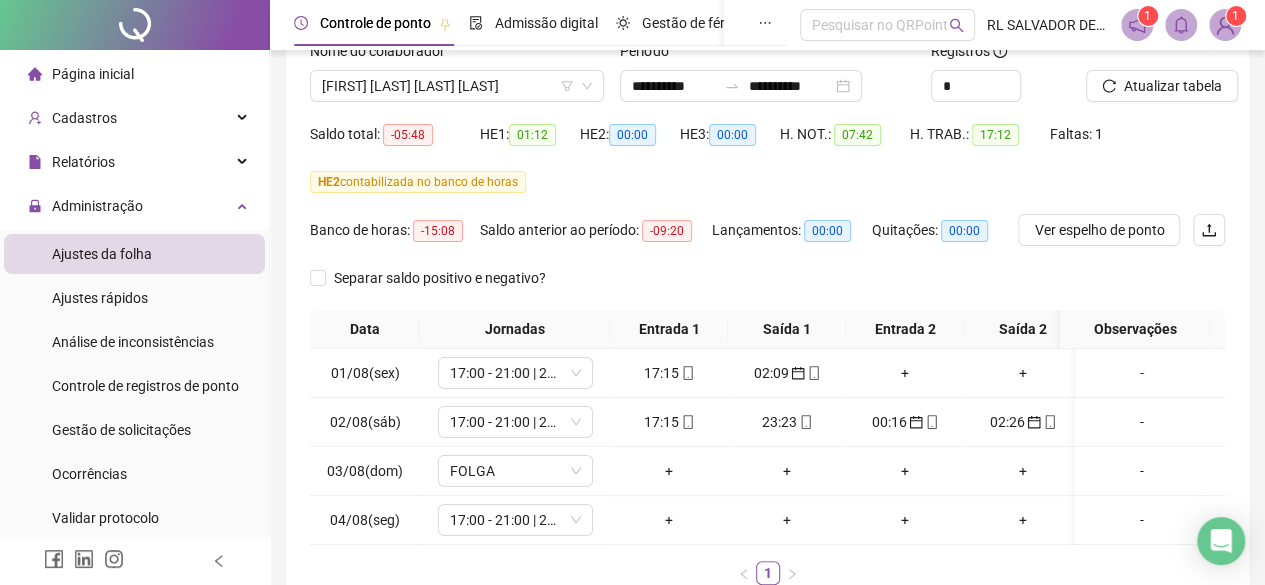 scroll, scrollTop: 283, scrollLeft: 0, axis: vertical 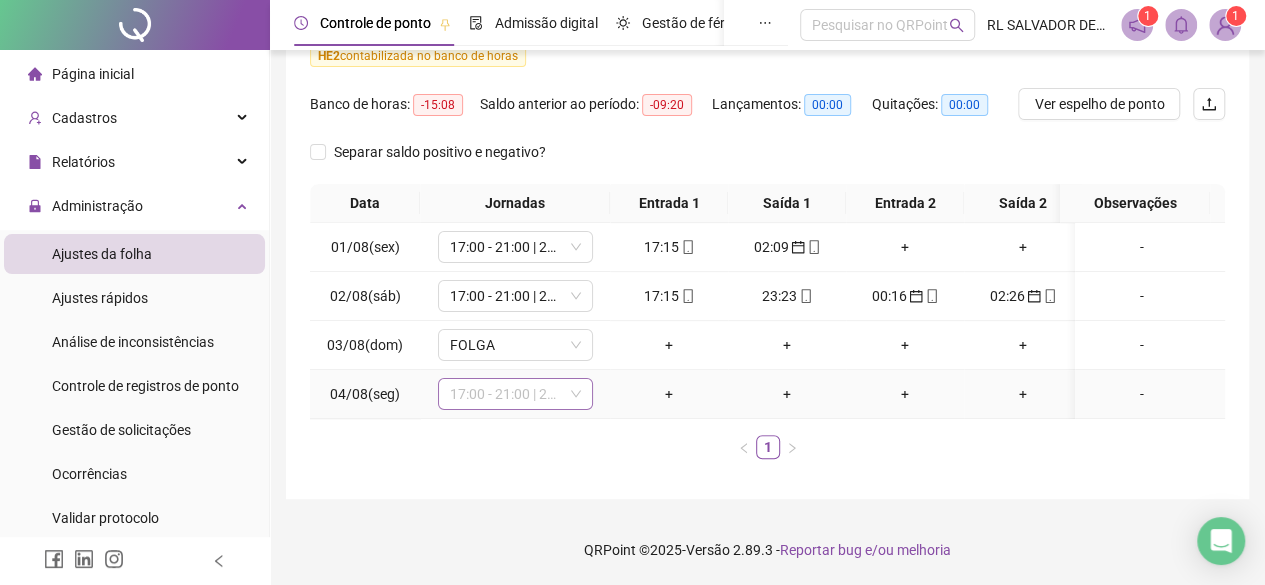 click on "17:00 - 21:00 | 22:00 - 01:00" at bounding box center (515, 394) 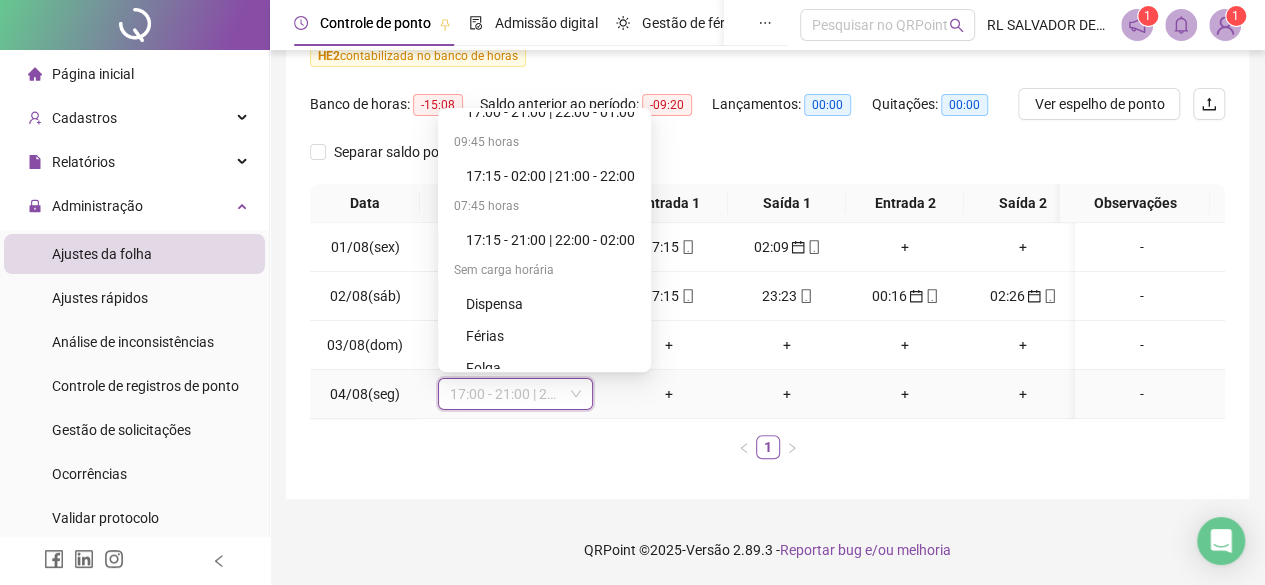 scroll, scrollTop: 1280, scrollLeft: 0, axis: vertical 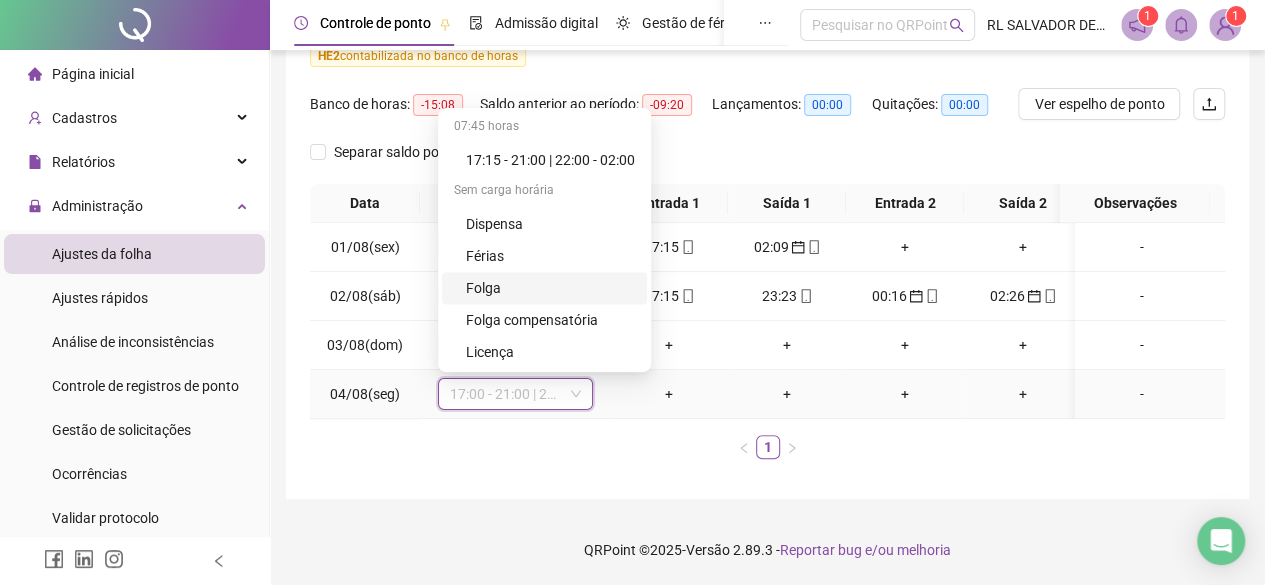 click on "Folga" at bounding box center (550, 288) 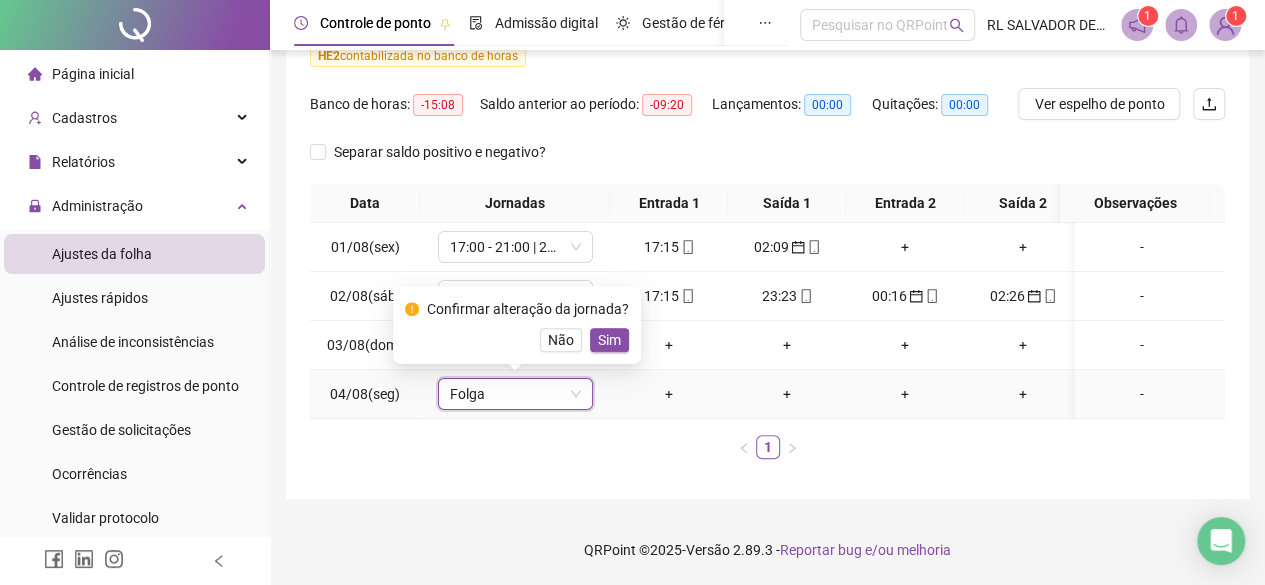 drag, startPoint x: 610, startPoint y: 331, endPoint x: 642, endPoint y: 336, distance: 32.38827 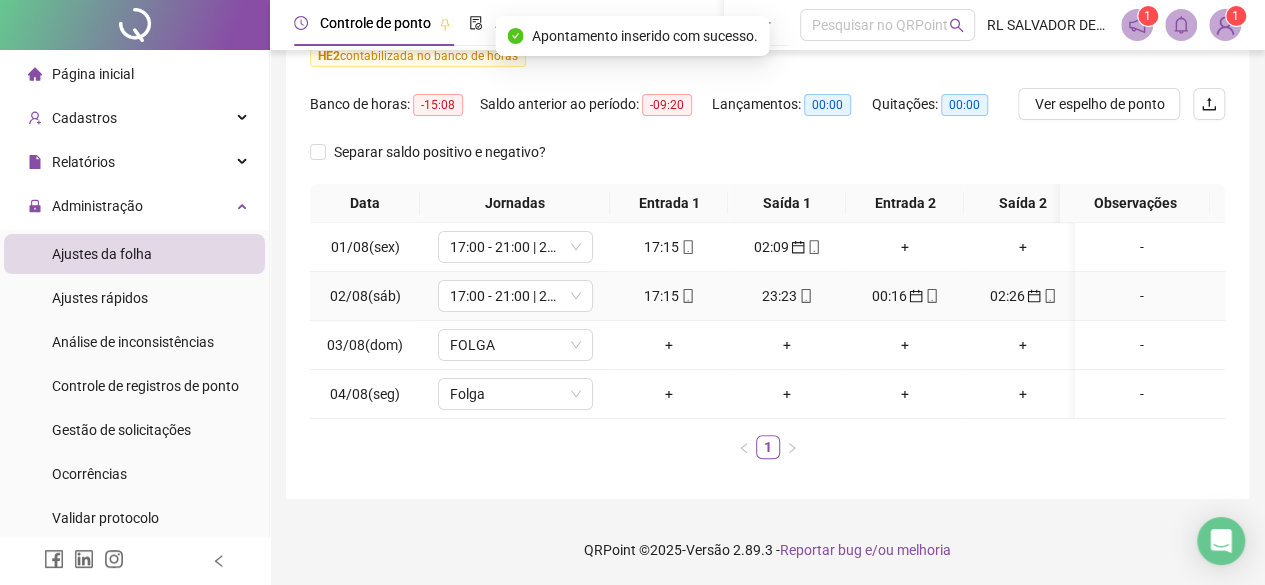 scroll, scrollTop: 0, scrollLeft: 0, axis: both 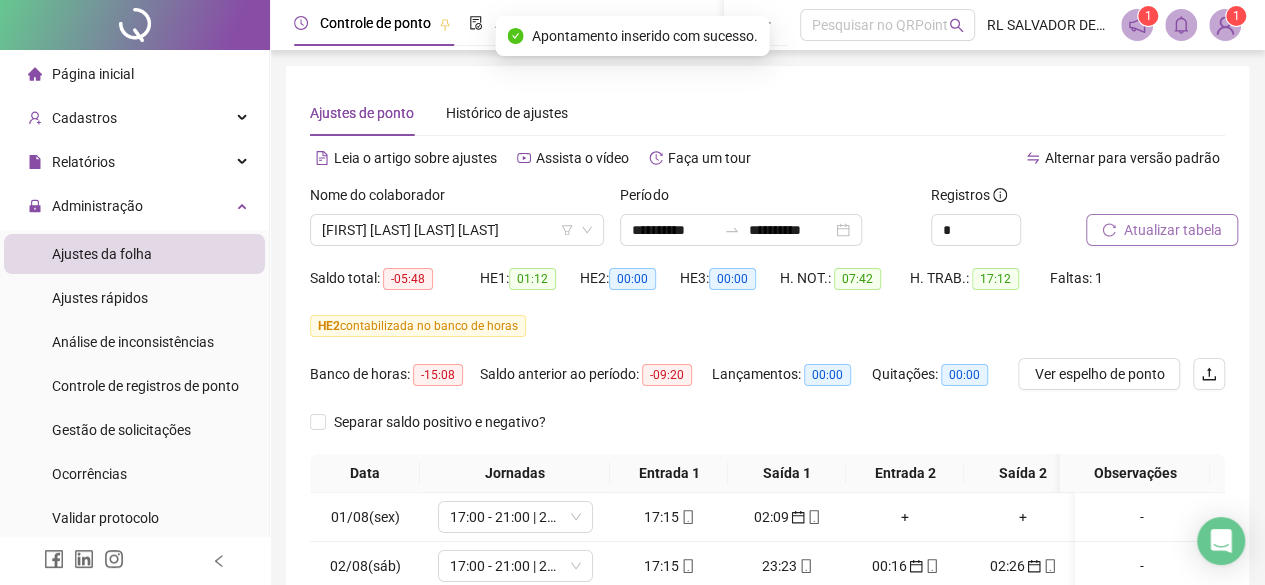 click on "Atualizar tabela" at bounding box center (1173, 230) 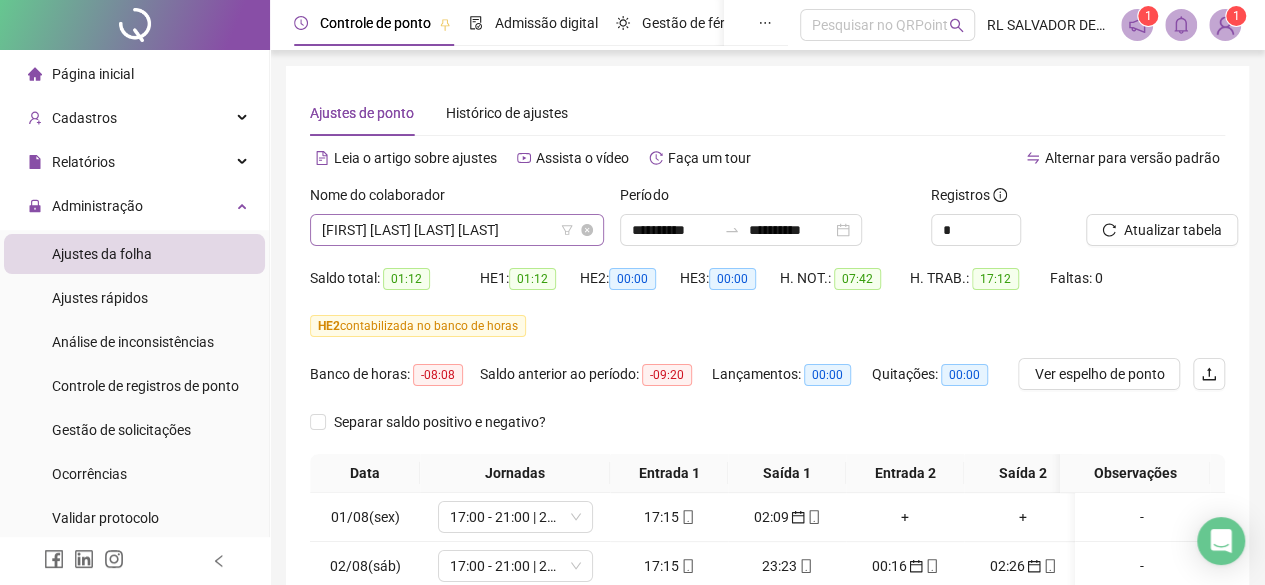 click on "[FIRST] [LAST] [LAST] [LAST]" at bounding box center (457, 230) 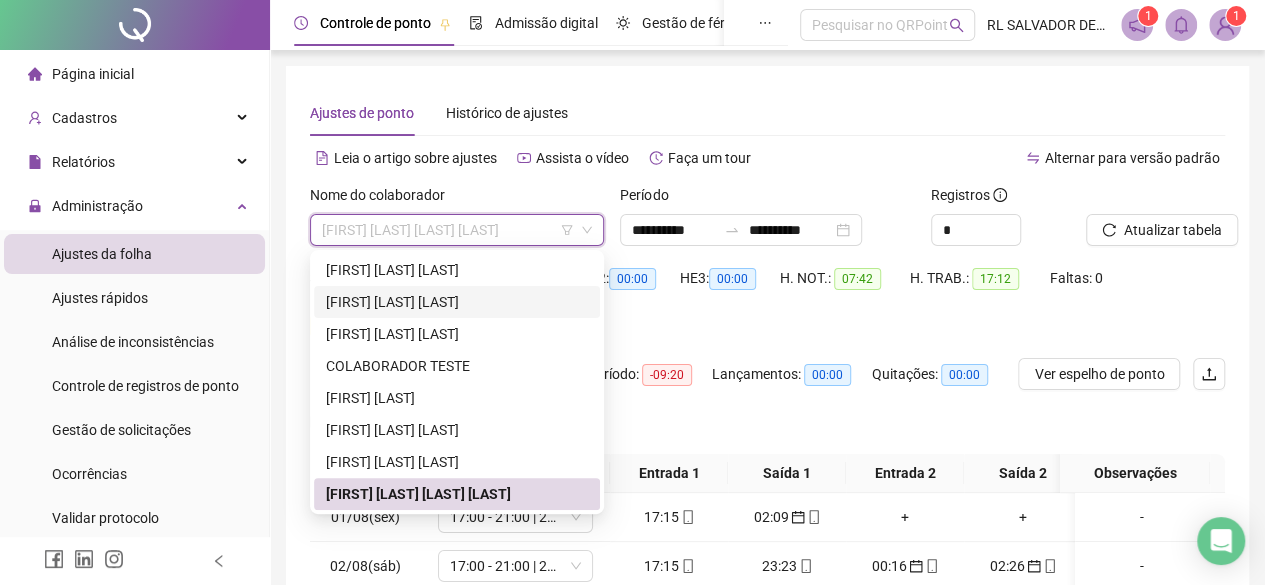 click on "[FIRST] [LAST] [LAST]" at bounding box center (457, 302) 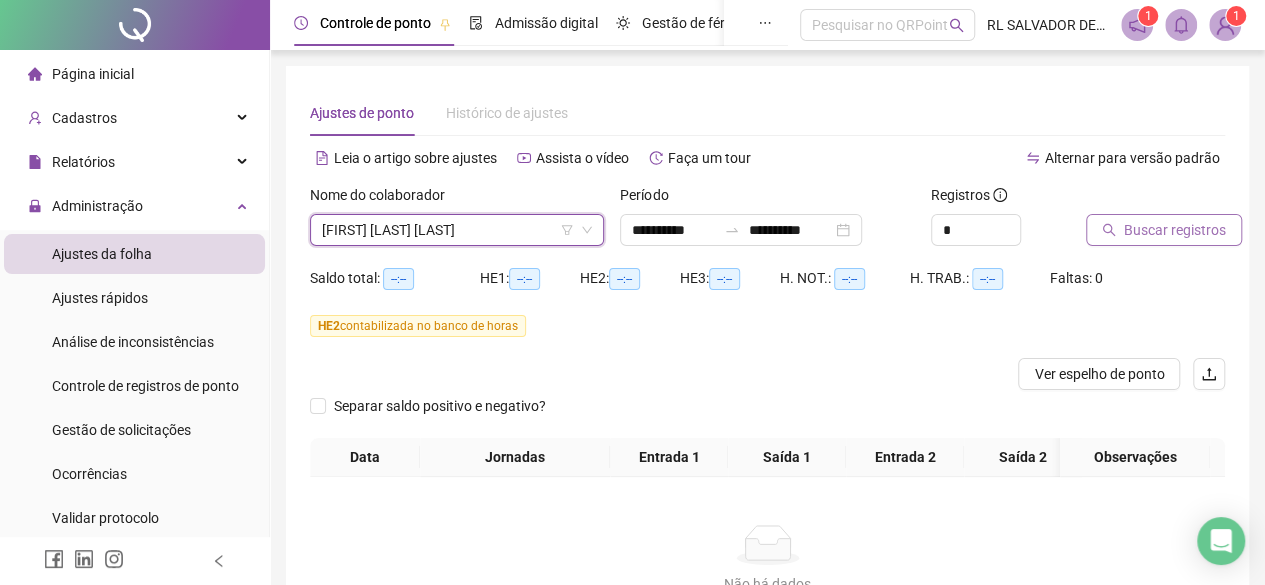 click on "Buscar registros" at bounding box center (1175, 230) 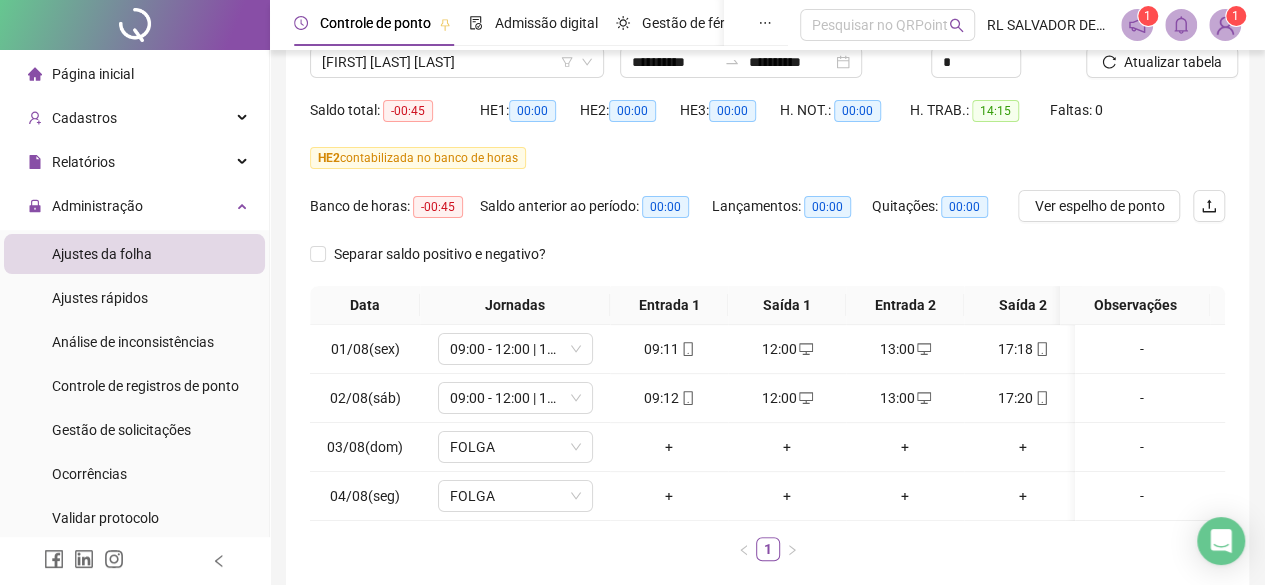 scroll, scrollTop: 200, scrollLeft: 0, axis: vertical 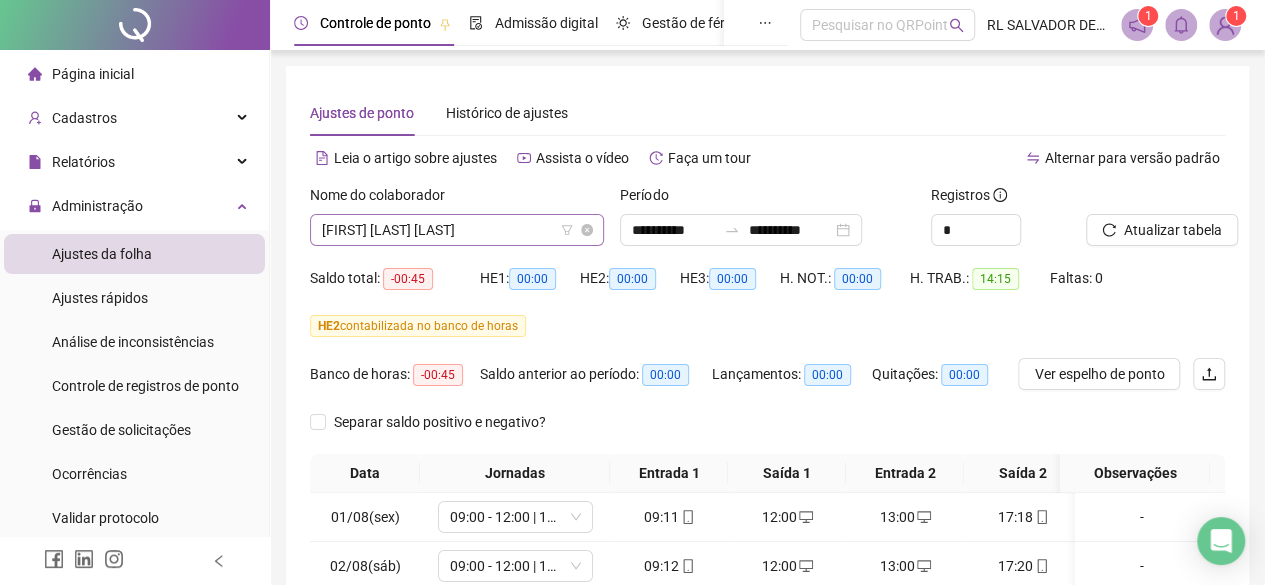 click on "[FIRST] [LAST] [LAST]" at bounding box center (457, 230) 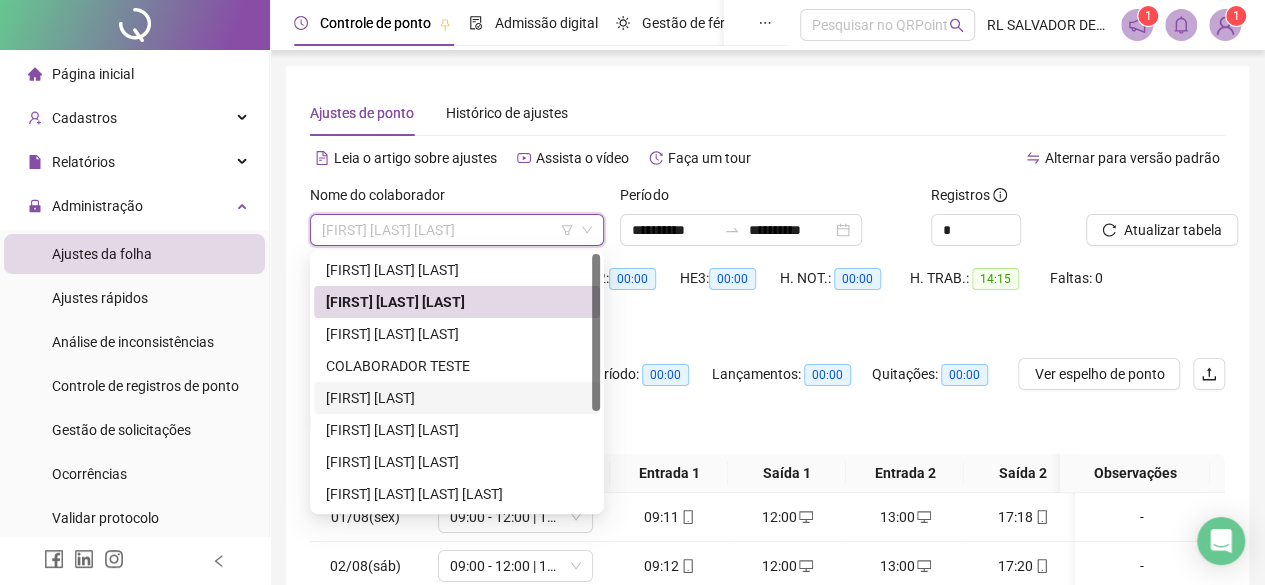 click on "[FIRST] [LAST]" at bounding box center [457, 398] 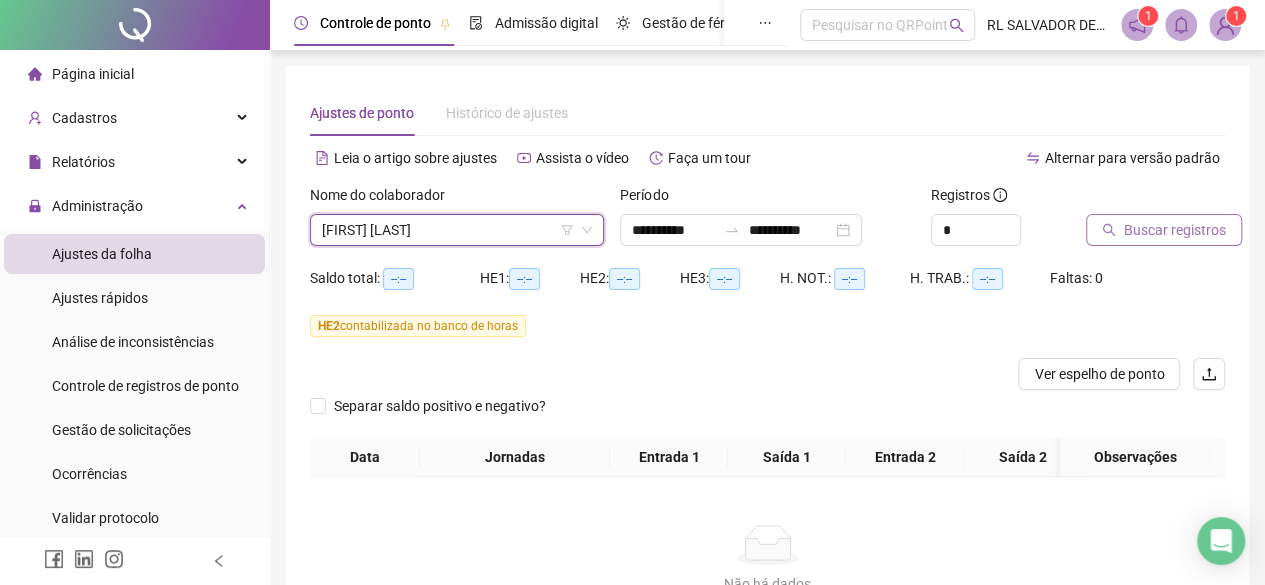 click on "Buscar registros" at bounding box center (1175, 230) 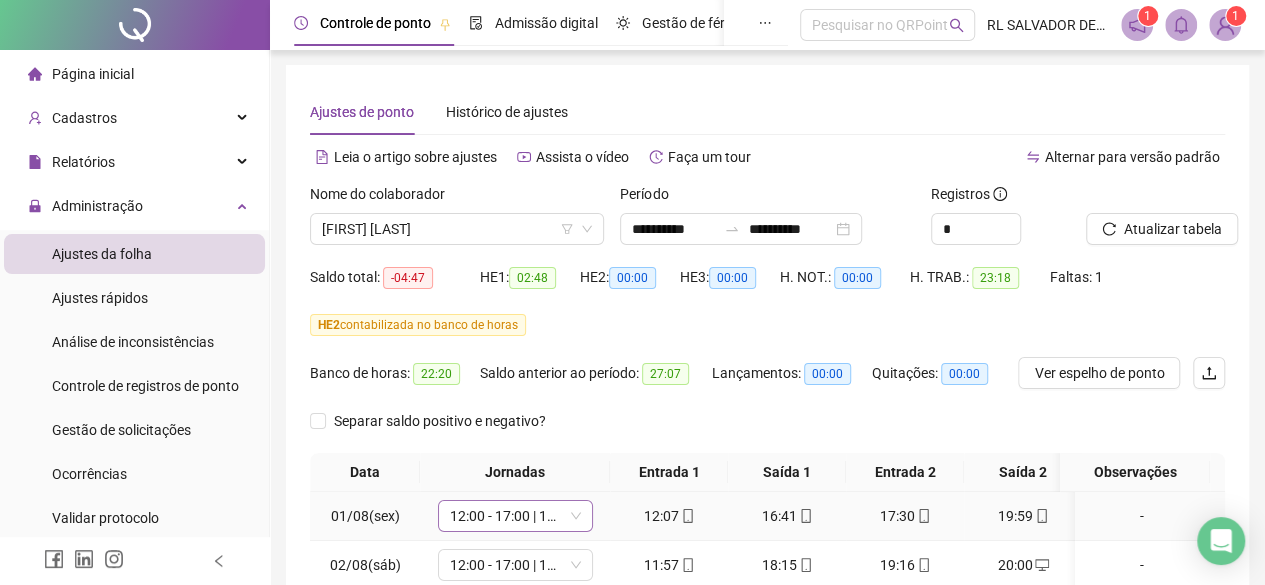 scroll, scrollTop: 0, scrollLeft: 0, axis: both 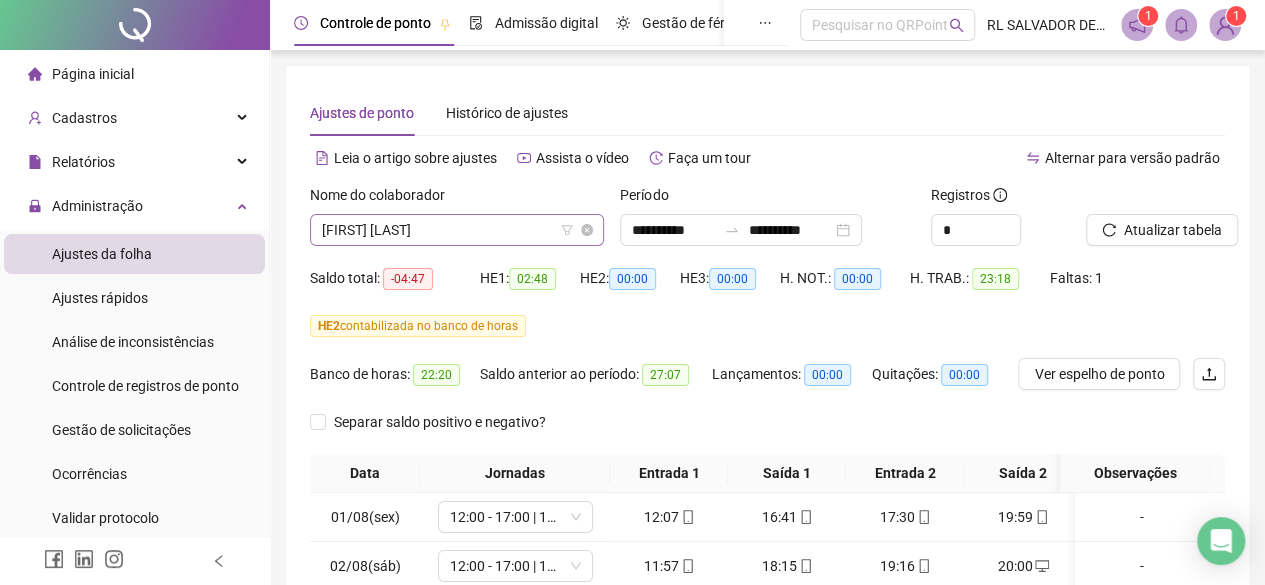 click on "[FIRST] [LAST]" at bounding box center [457, 230] 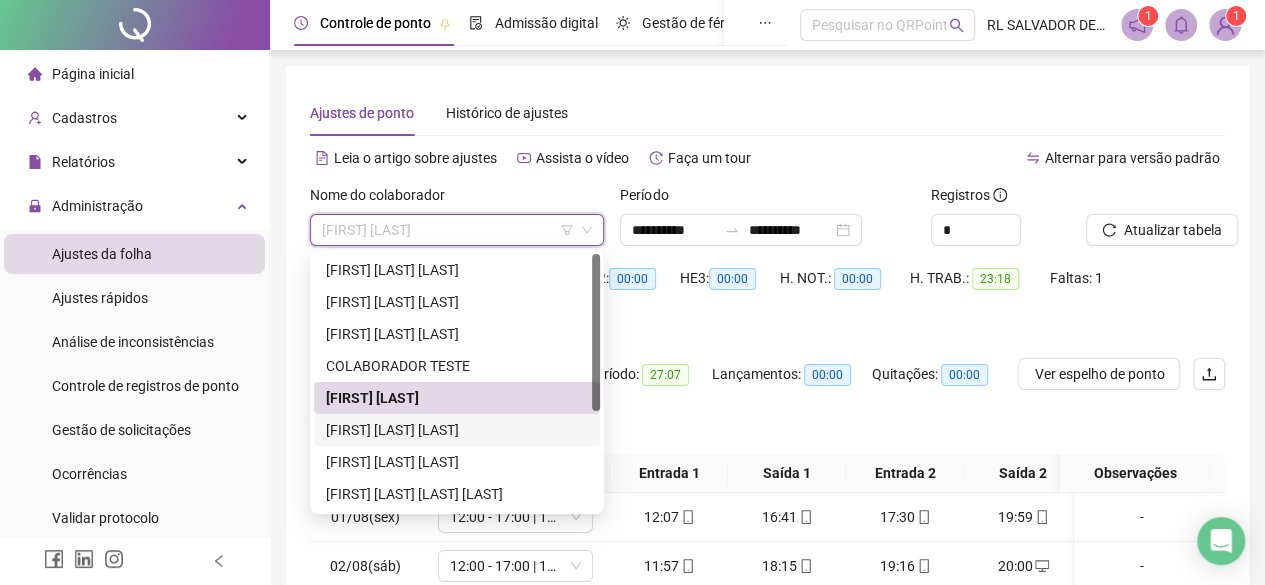 click on "[FIRST] [LAST] [LAST]" at bounding box center (457, 430) 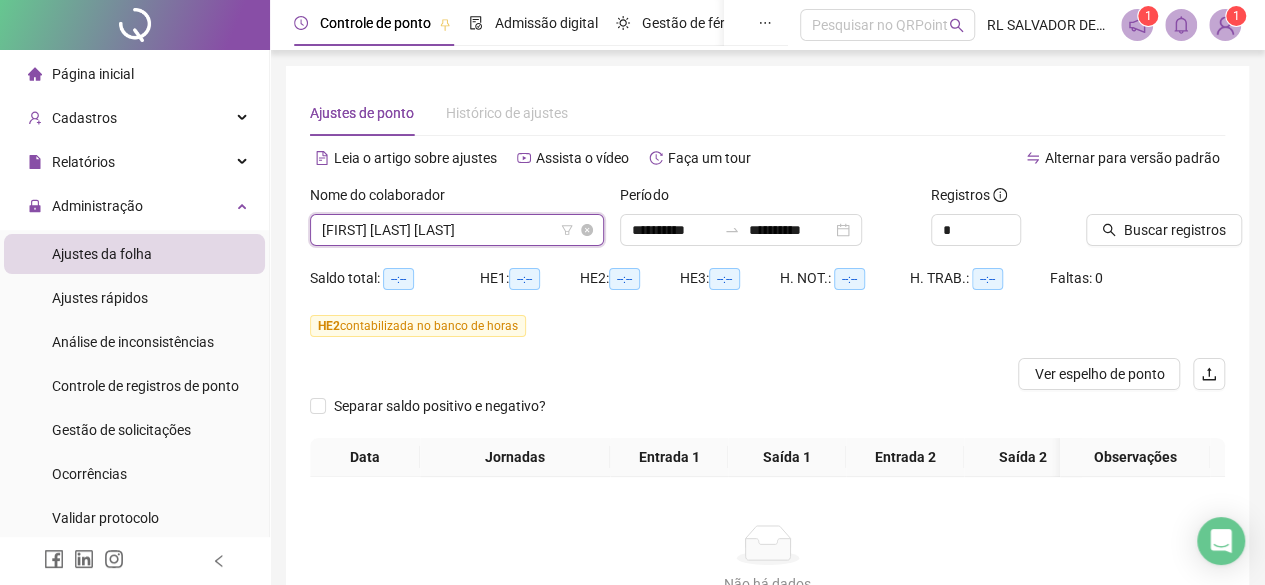 click on "[FIRST] [LAST] [LAST]" at bounding box center [457, 230] 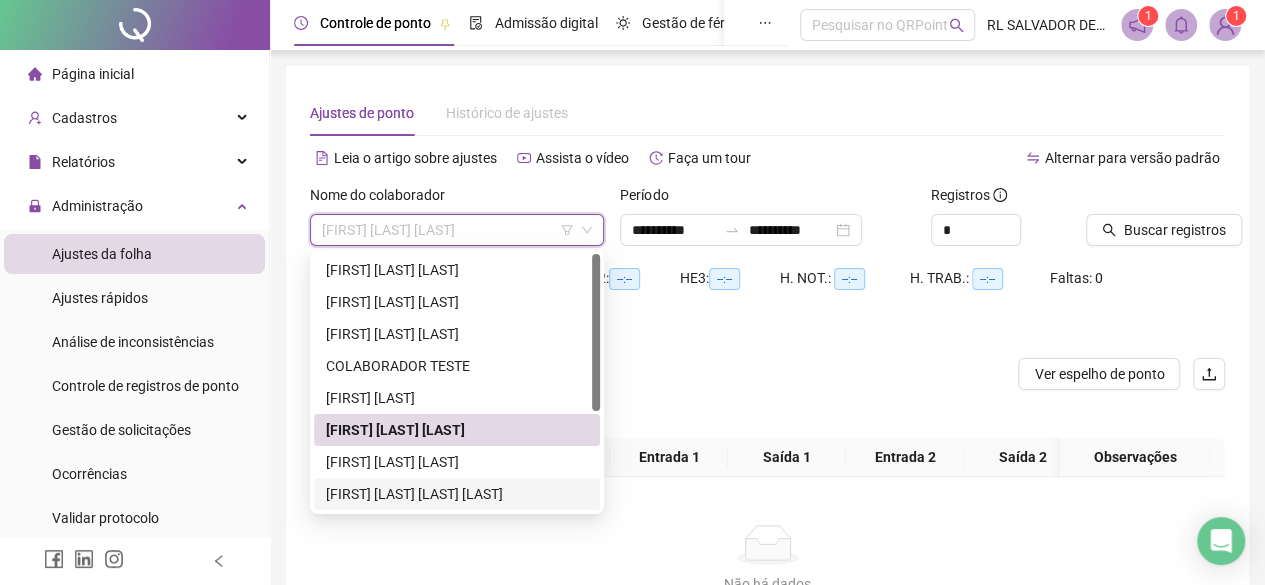 drag, startPoint x: 429, startPoint y: 493, endPoint x: 468, endPoint y: 491, distance: 39.051247 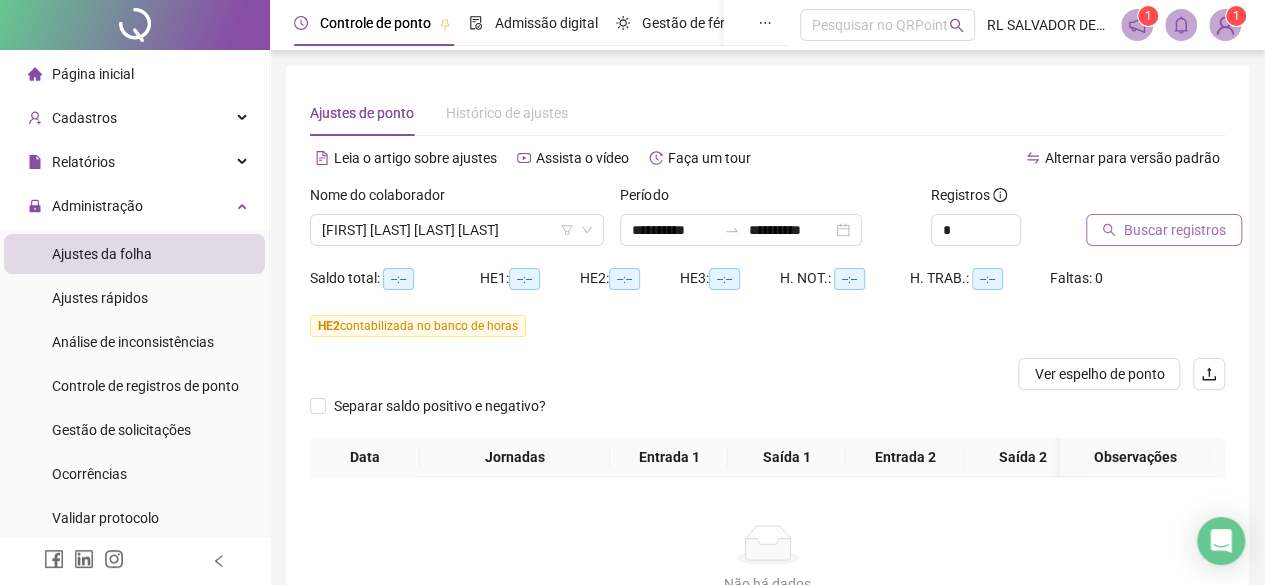 click on "Buscar registros" at bounding box center [1175, 230] 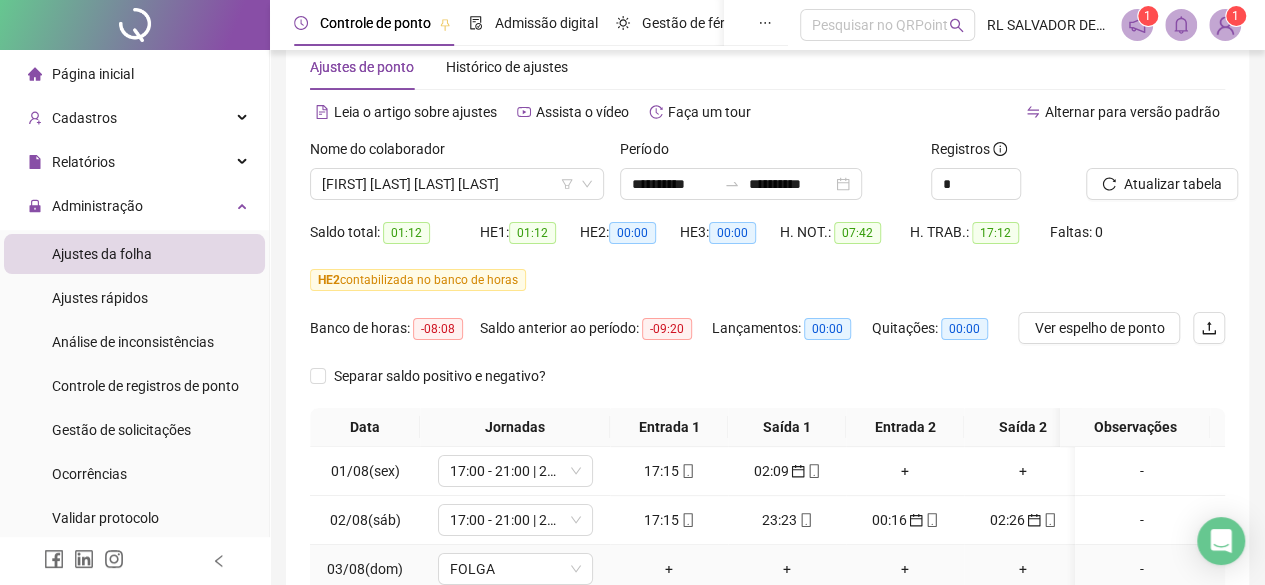 scroll, scrollTop: 0, scrollLeft: 0, axis: both 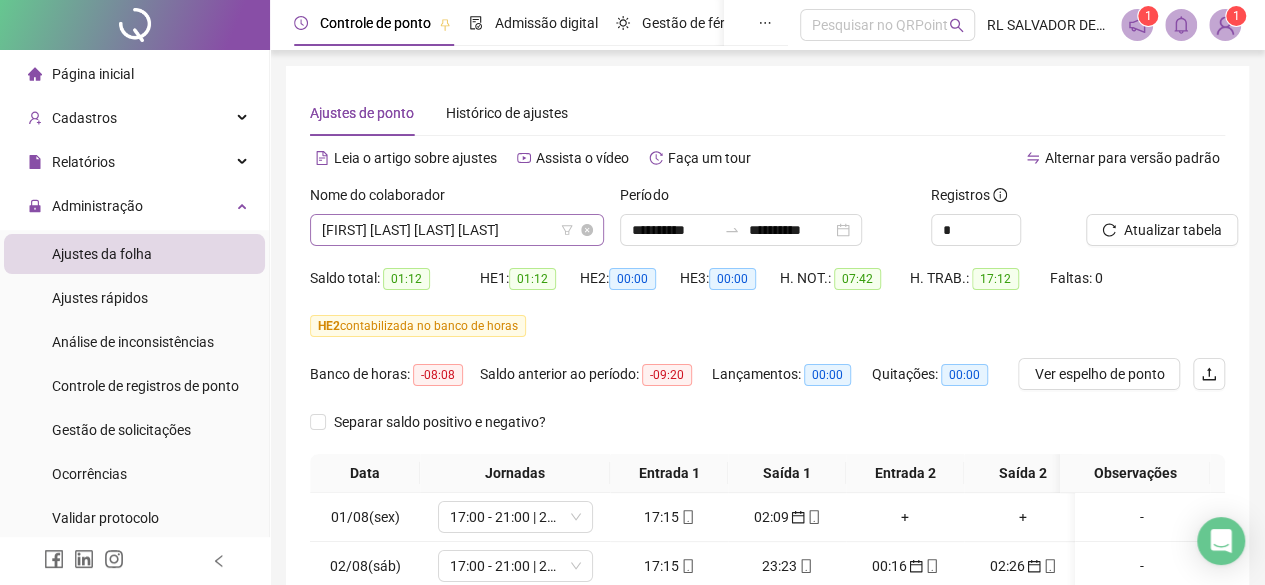 click on "[FIRST] [LAST] [LAST] [LAST]" at bounding box center [457, 230] 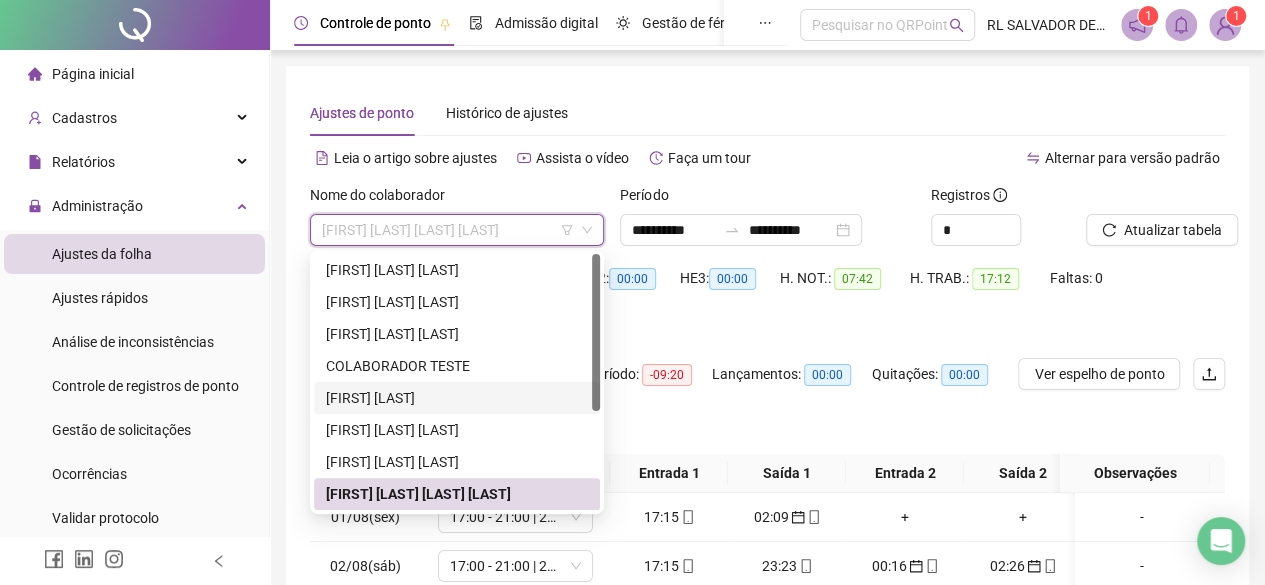 scroll, scrollTop: 100, scrollLeft: 0, axis: vertical 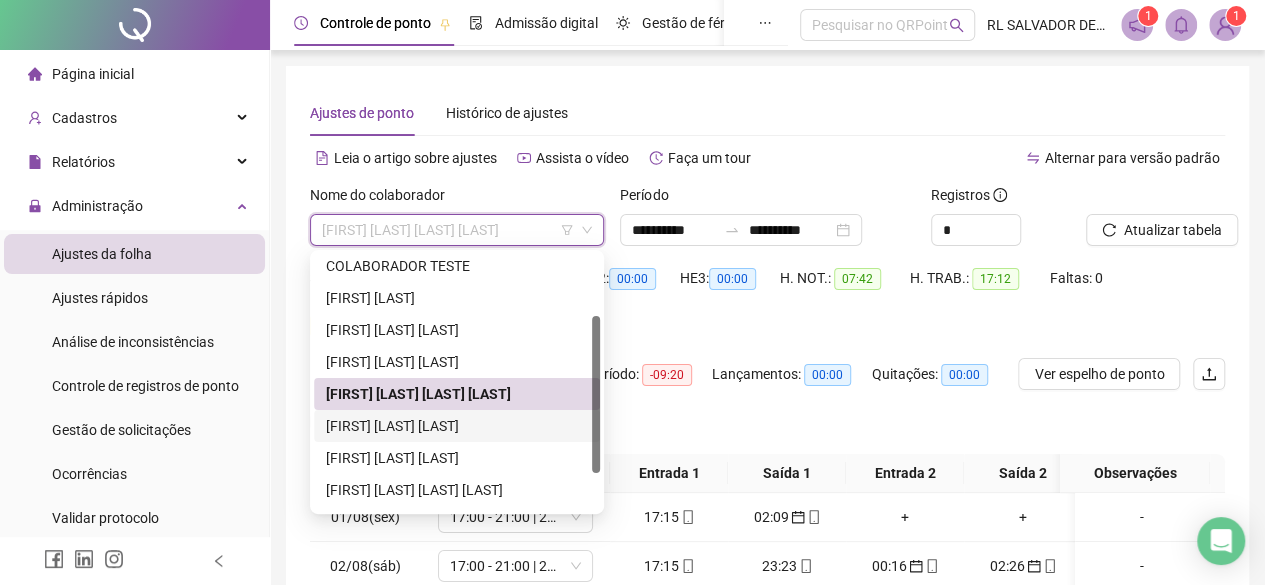 click on "[FIRST] [LAST] [LAST]" at bounding box center [457, 426] 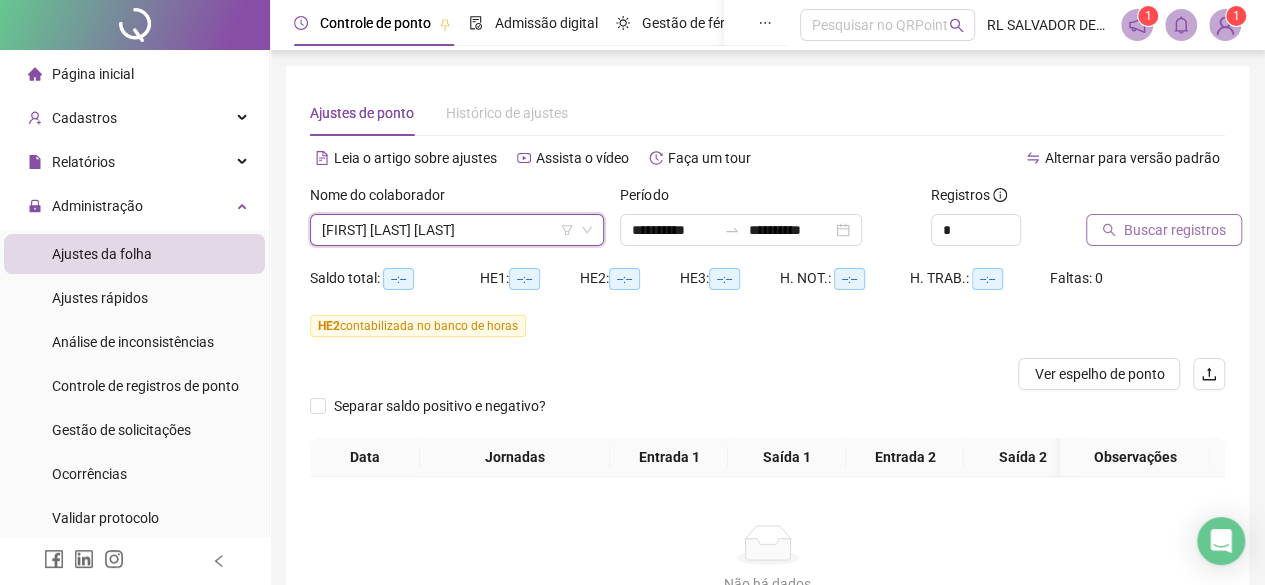 click on "Buscar registros" at bounding box center [1175, 230] 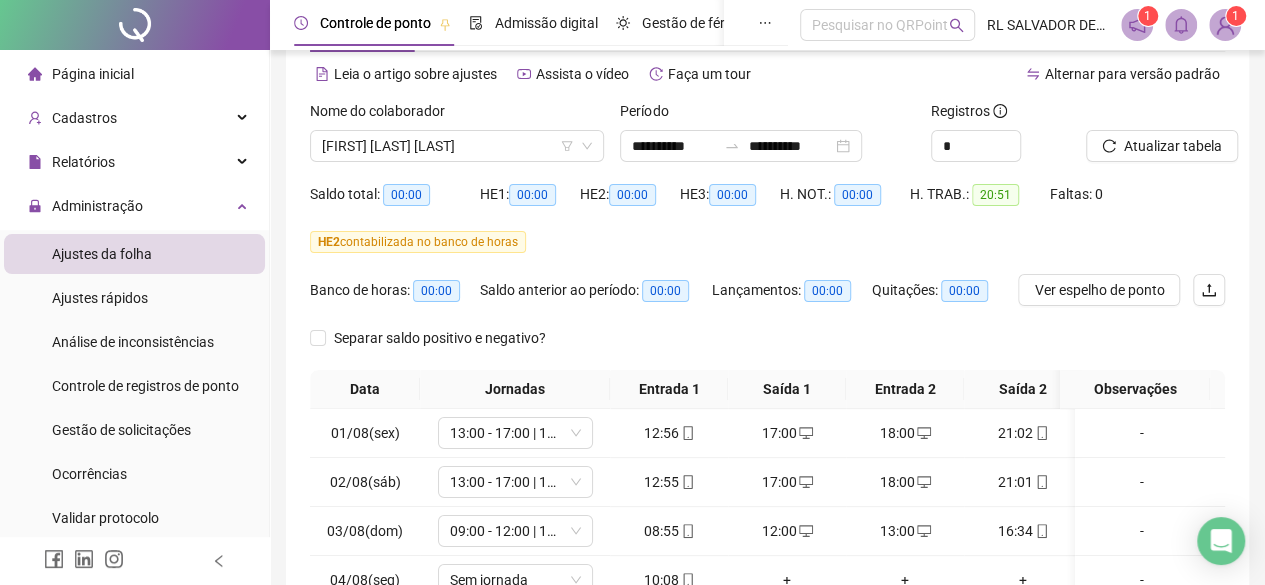 scroll, scrollTop: 283, scrollLeft: 0, axis: vertical 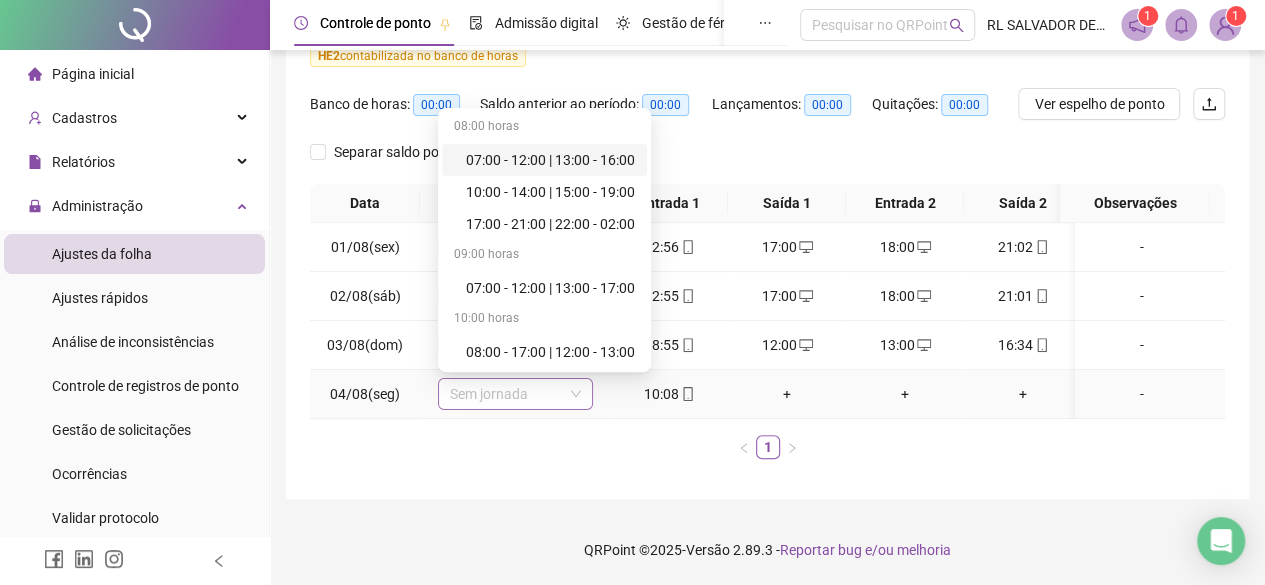 click on "Sem jornada" at bounding box center [515, 394] 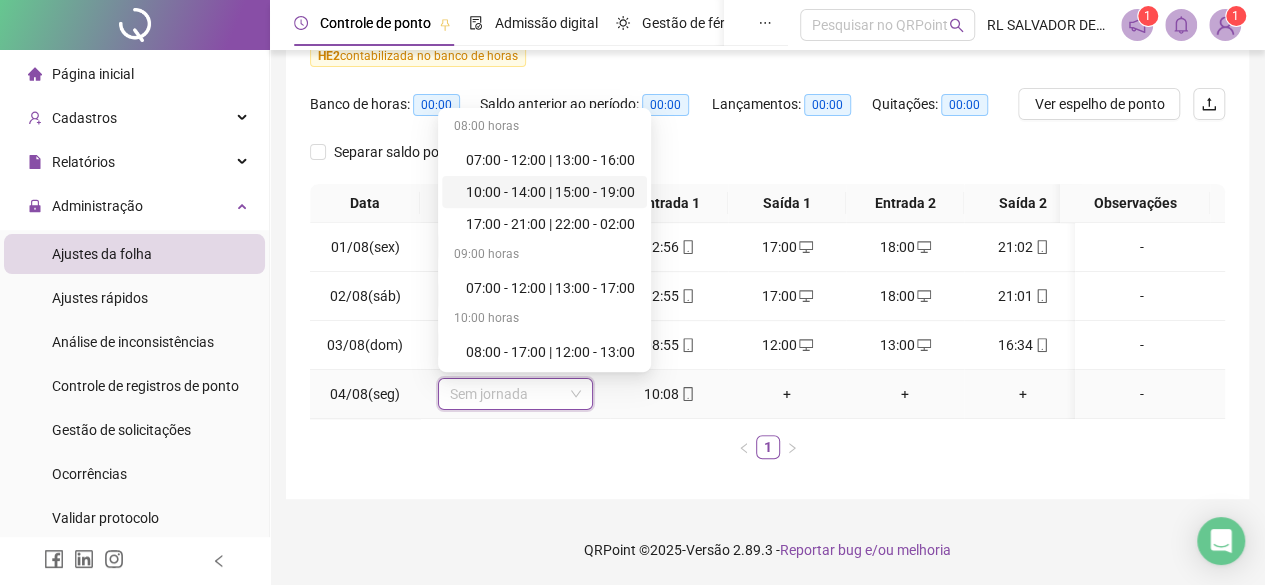 click on "10:00 - 14:00 | 15:00 - 19:00" at bounding box center [550, 192] 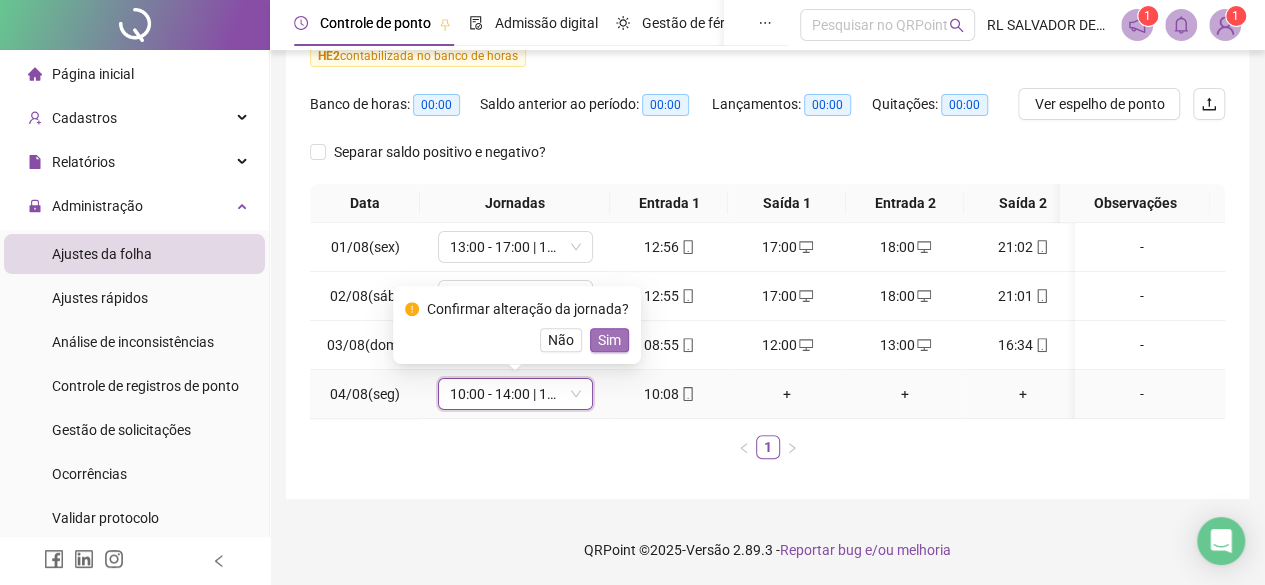 click on "Sim" at bounding box center (609, 340) 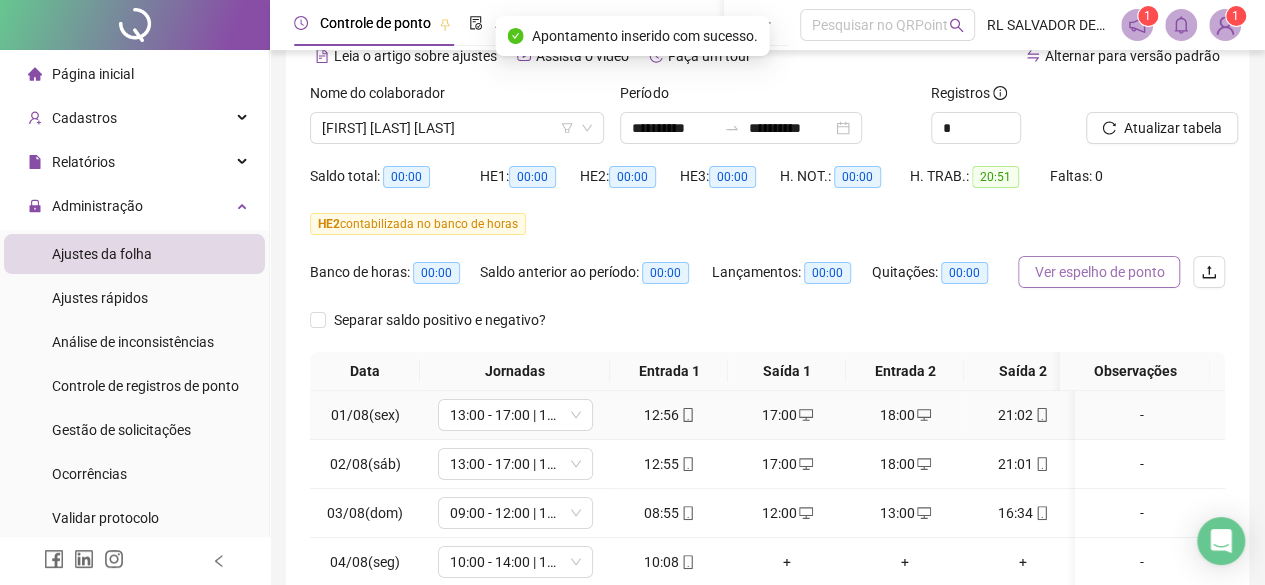 scroll, scrollTop: 83, scrollLeft: 0, axis: vertical 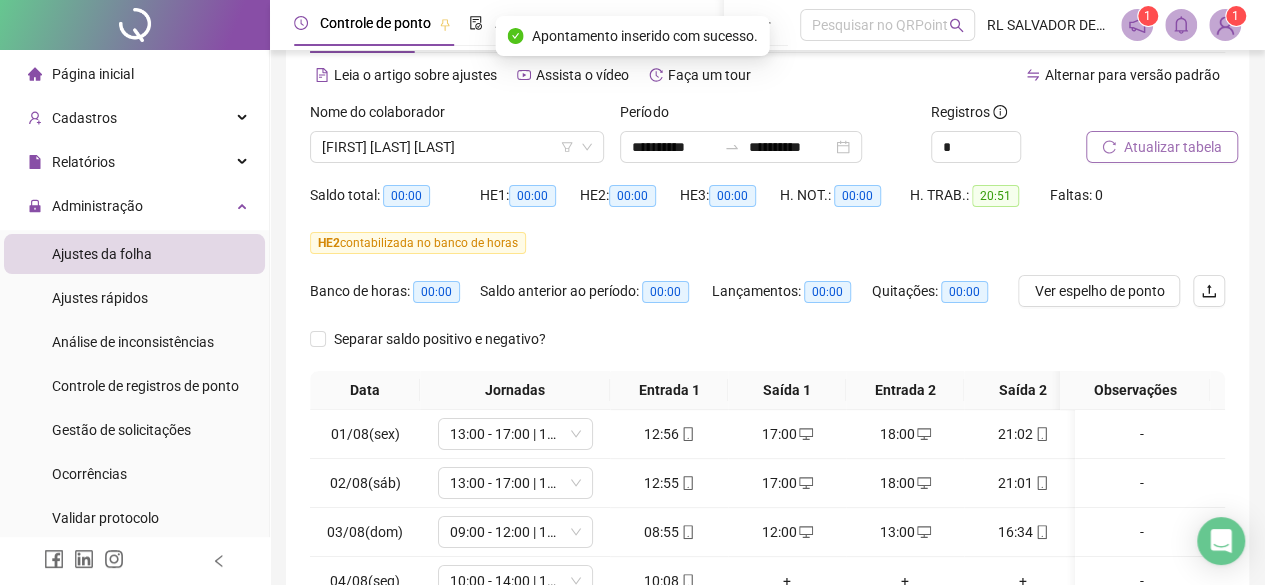 click on "Atualizar tabela" at bounding box center [1173, 147] 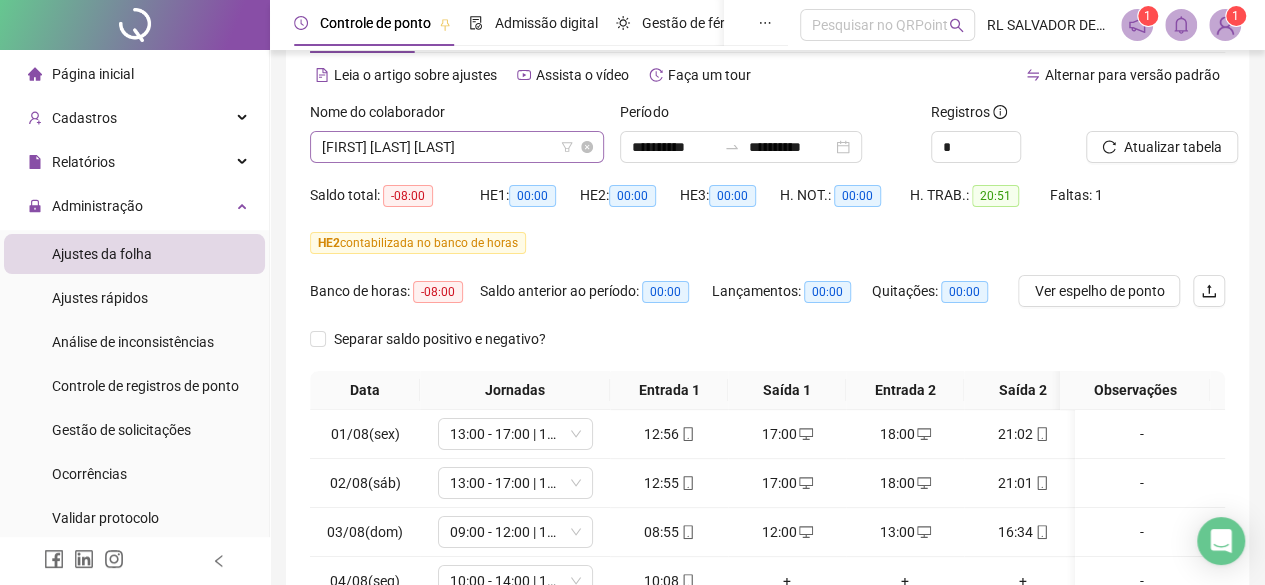 click on "[FIRST] [LAST] [LAST]" at bounding box center [457, 147] 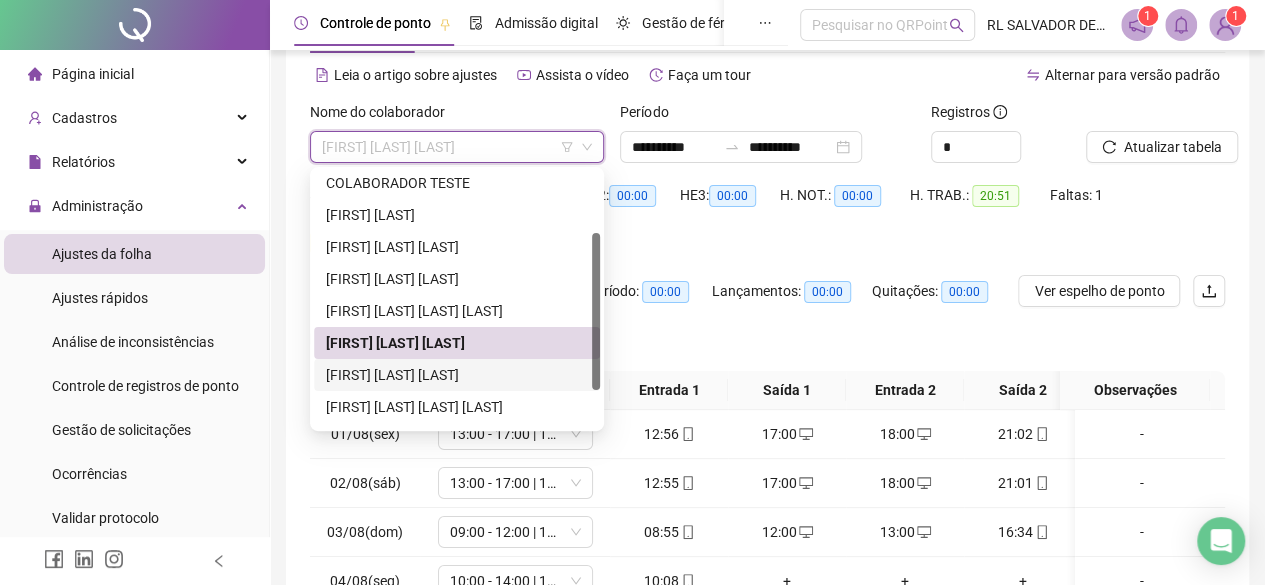 drag, startPoint x: 498, startPoint y: 377, endPoint x: 528, endPoint y: 377, distance: 30 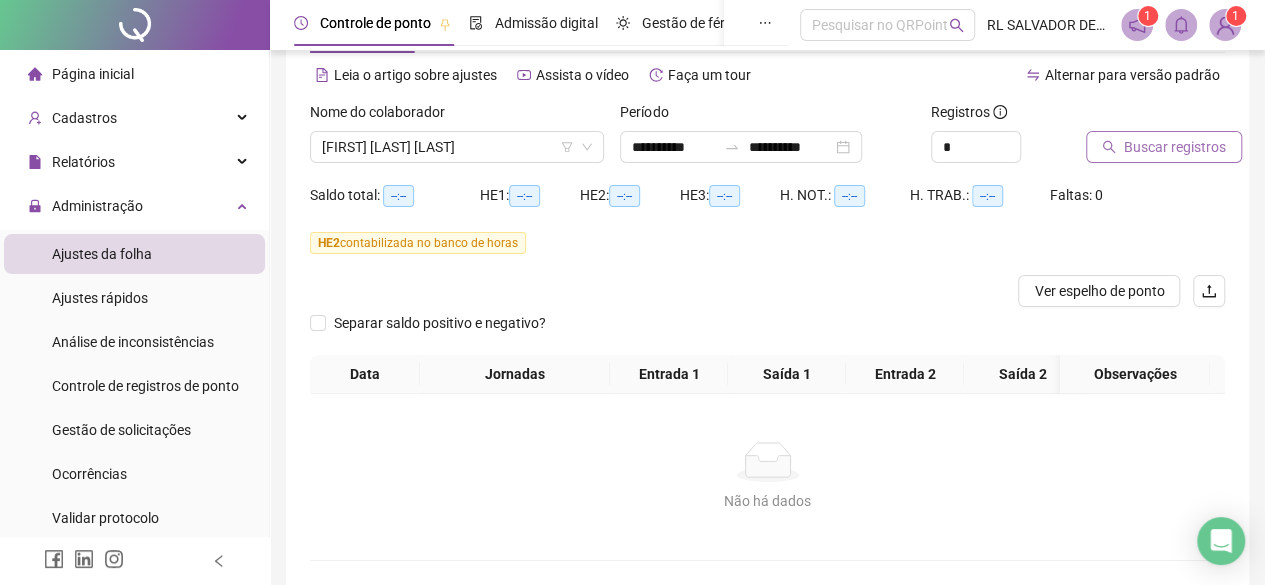 click on "Buscar registros" at bounding box center [1175, 147] 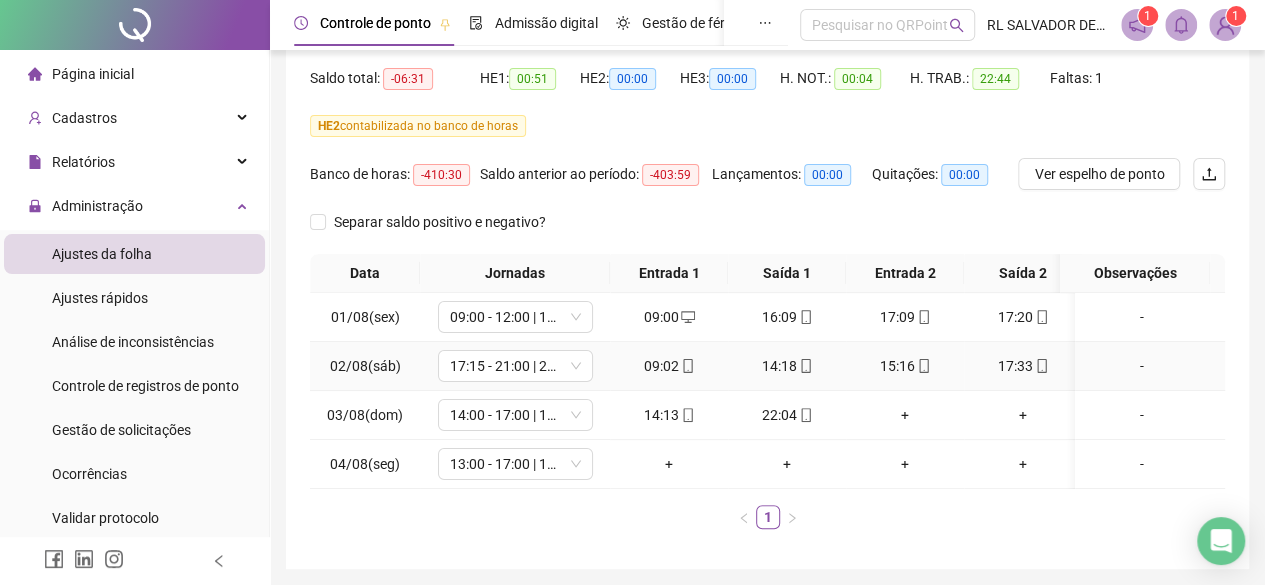 scroll, scrollTop: 283, scrollLeft: 0, axis: vertical 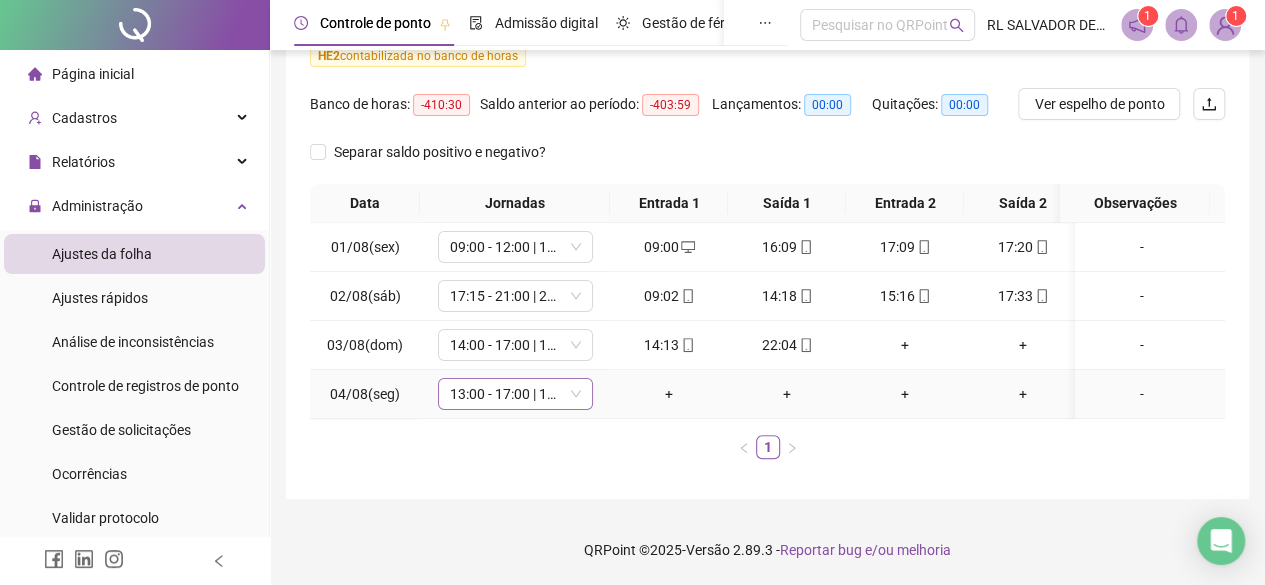 click on "13:00 - 17:00 | 18:00 - 21:00" at bounding box center [515, 394] 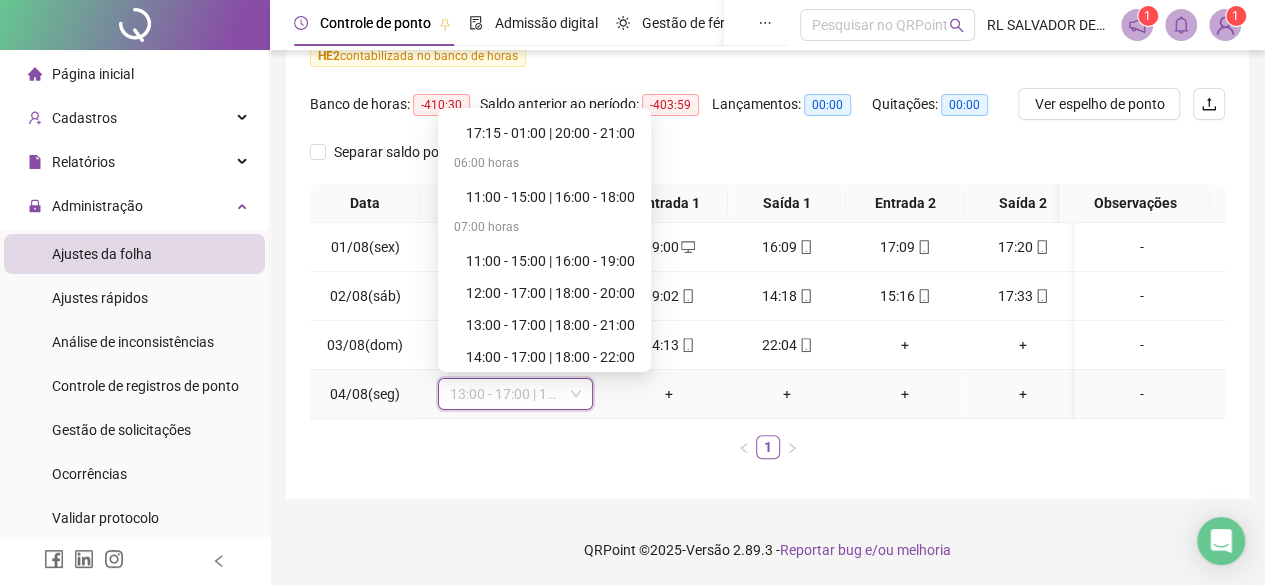 scroll, scrollTop: 900, scrollLeft: 0, axis: vertical 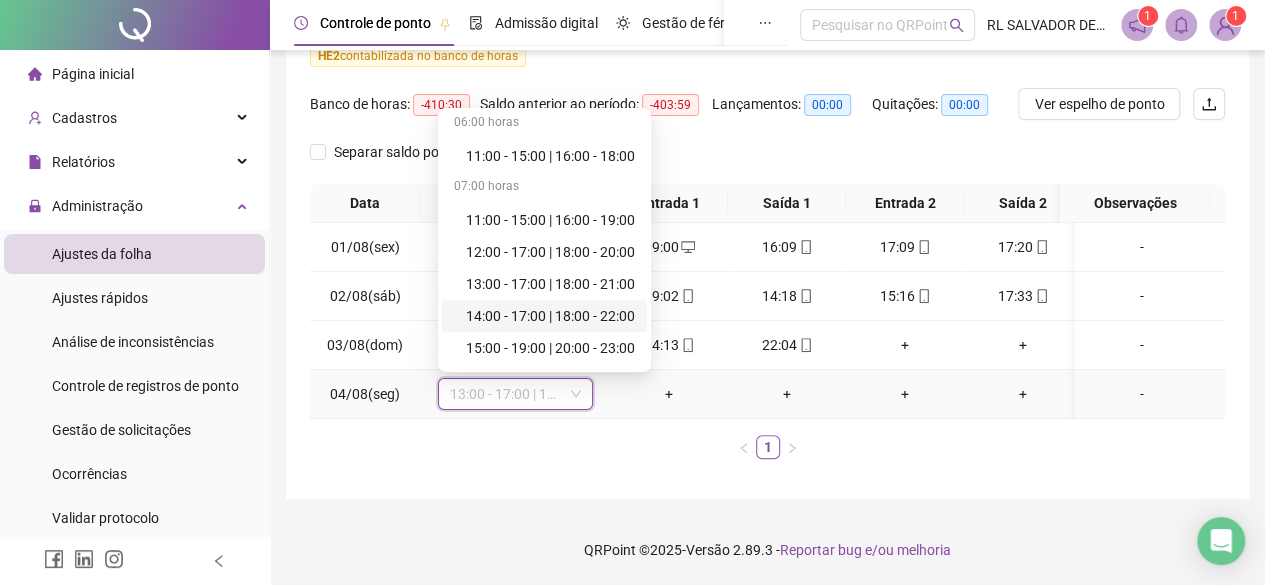 click on "14:00 - 17:00 | 18:00 - 22:00" at bounding box center (550, 316) 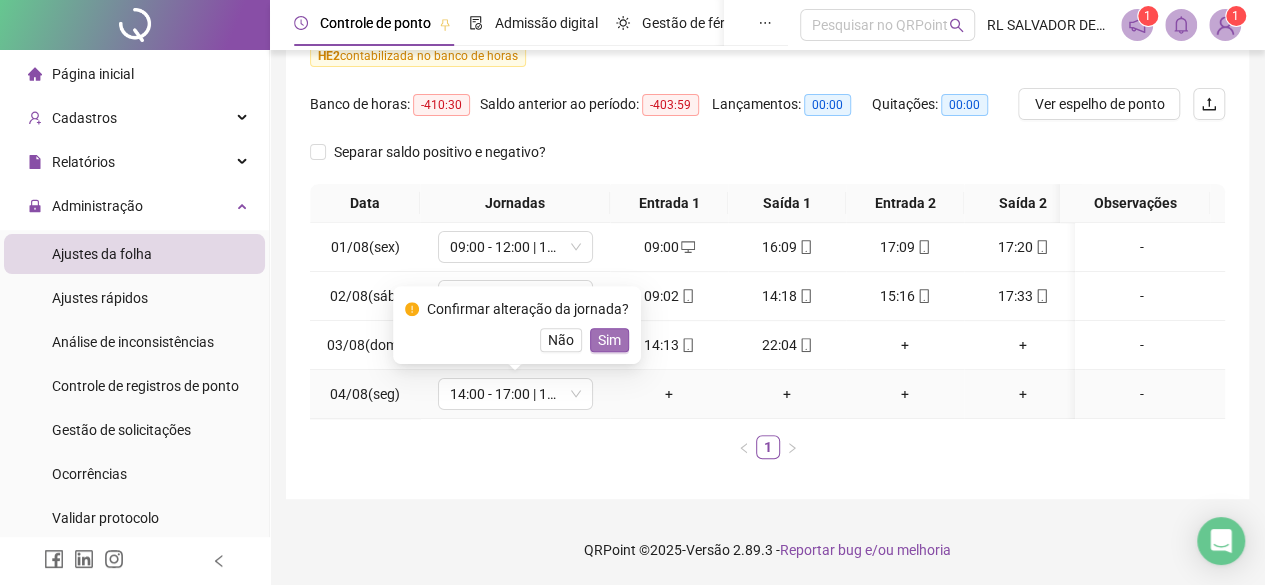 click on "Sim" at bounding box center [609, 340] 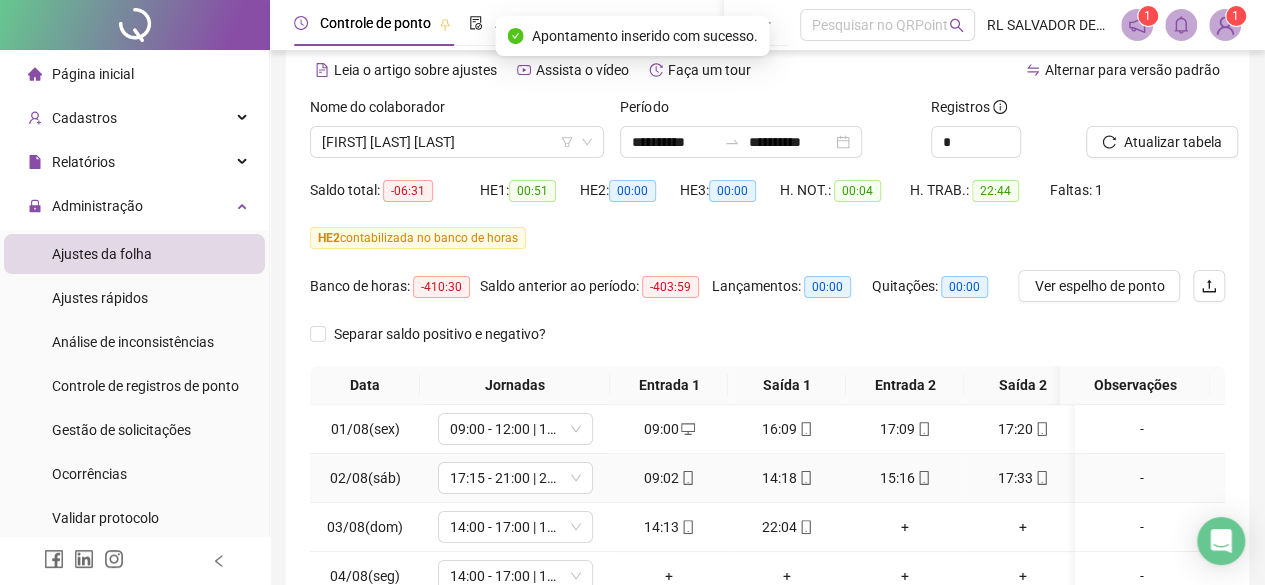 scroll, scrollTop: 83, scrollLeft: 0, axis: vertical 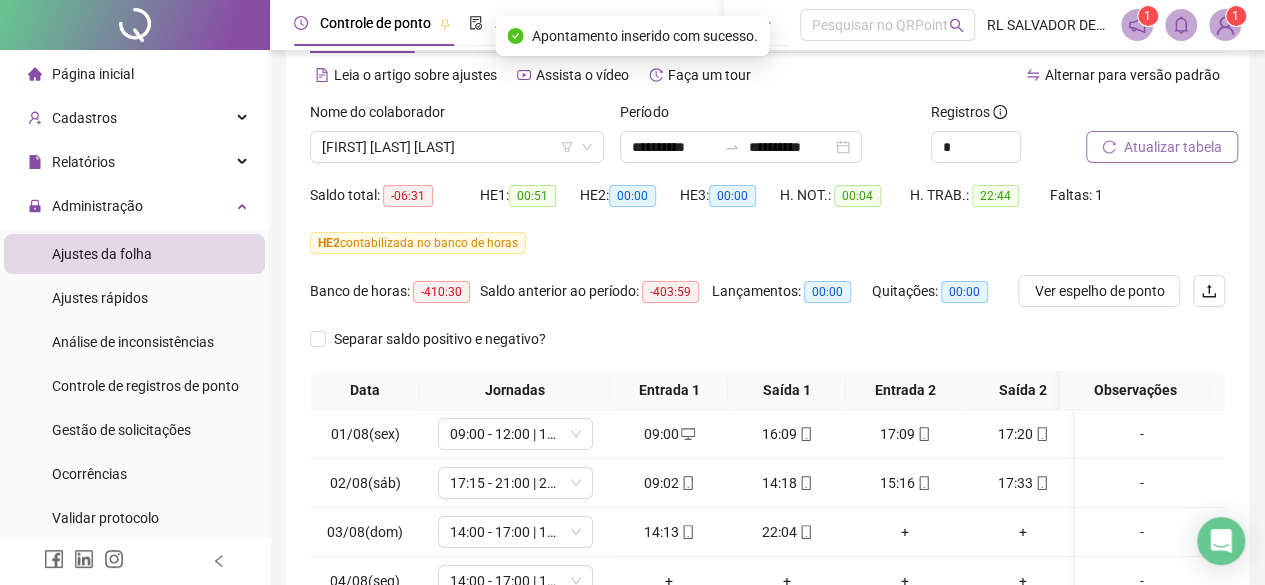 click on "Atualizar tabela" at bounding box center [1173, 147] 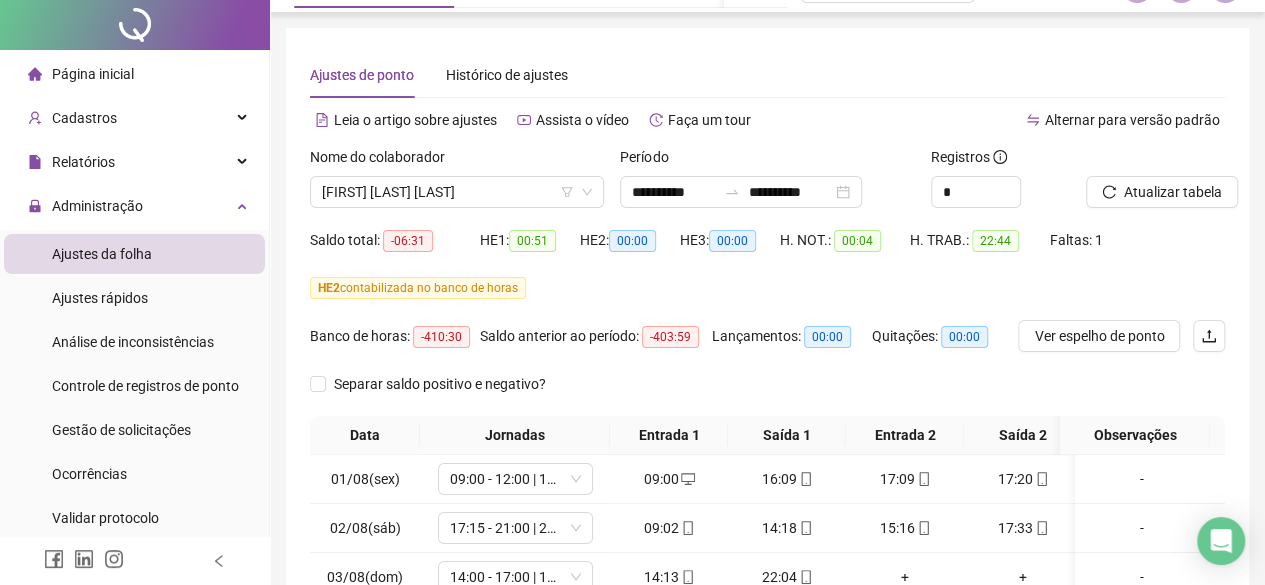 scroll, scrollTop: 0, scrollLeft: 0, axis: both 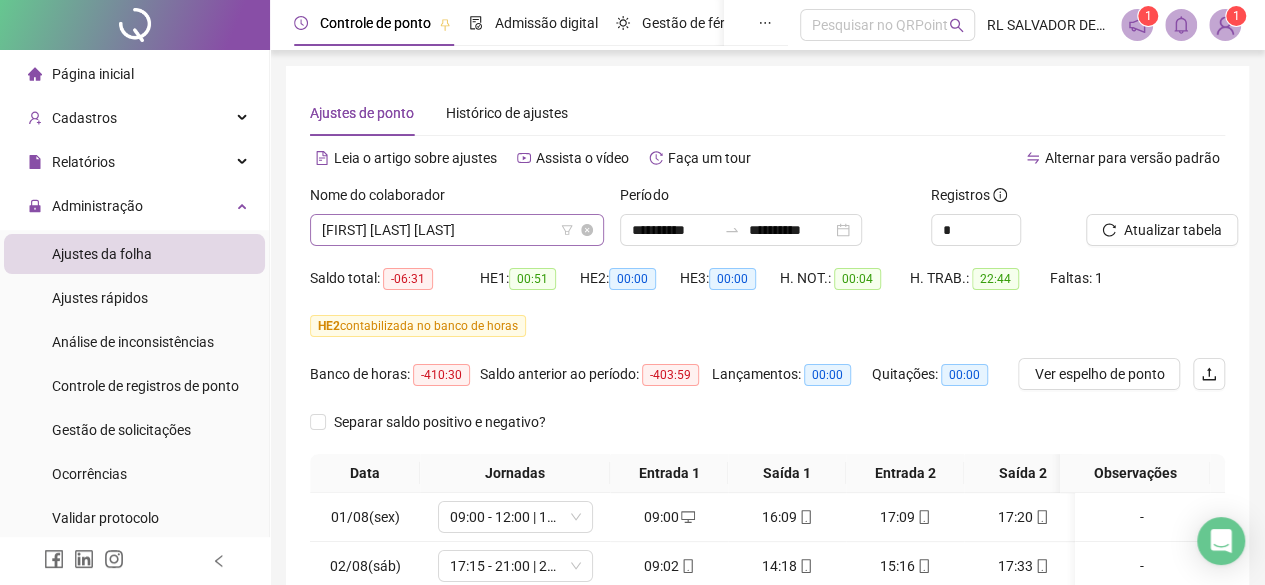 click on "[FIRST] [LAST] [LAST]" at bounding box center [457, 230] 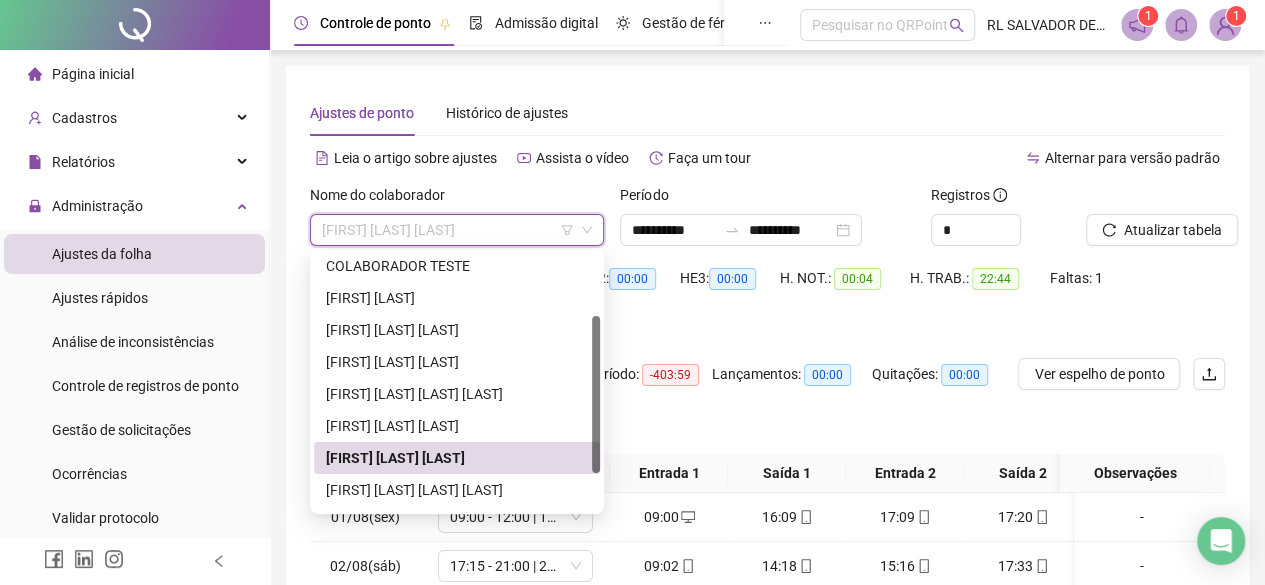scroll, scrollTop: 160, scrollLeft: 0, axis: vertical 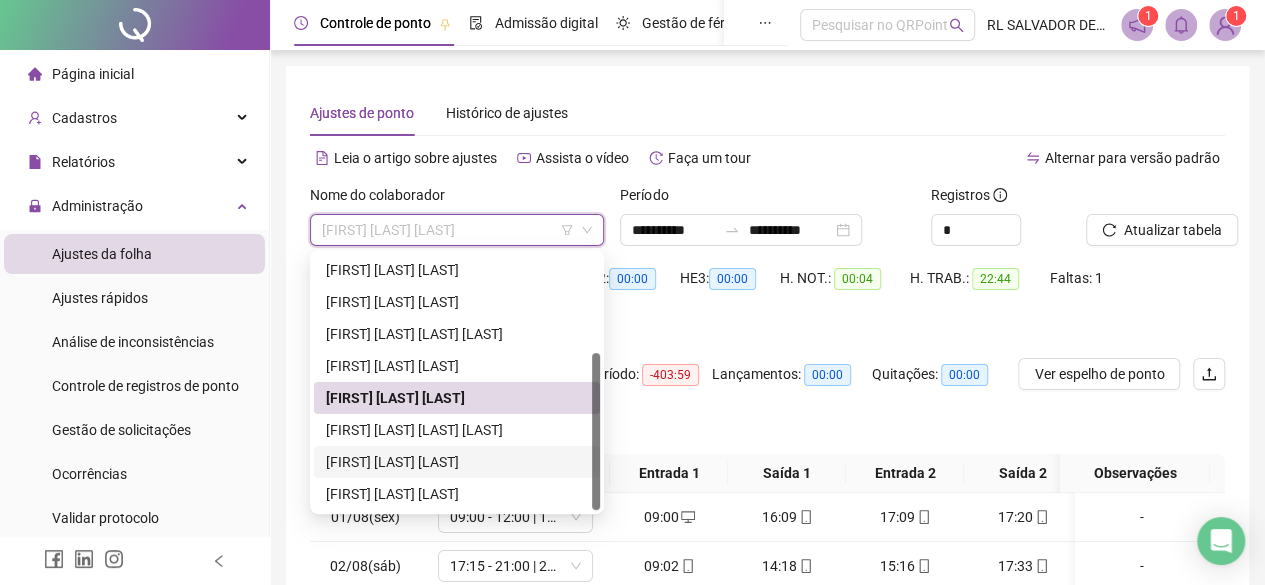 click on "[FIRST] [LAST] [LAST]" at bounding box center [457, 462] 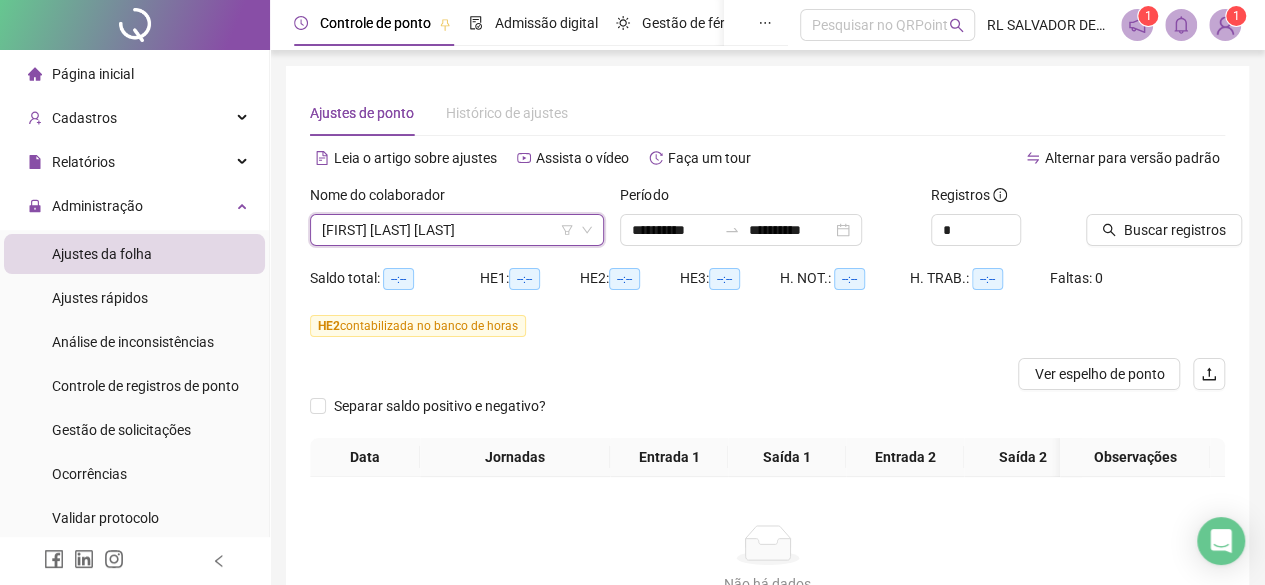 click on "Buscar registros" at bounding box center [1155, 223] 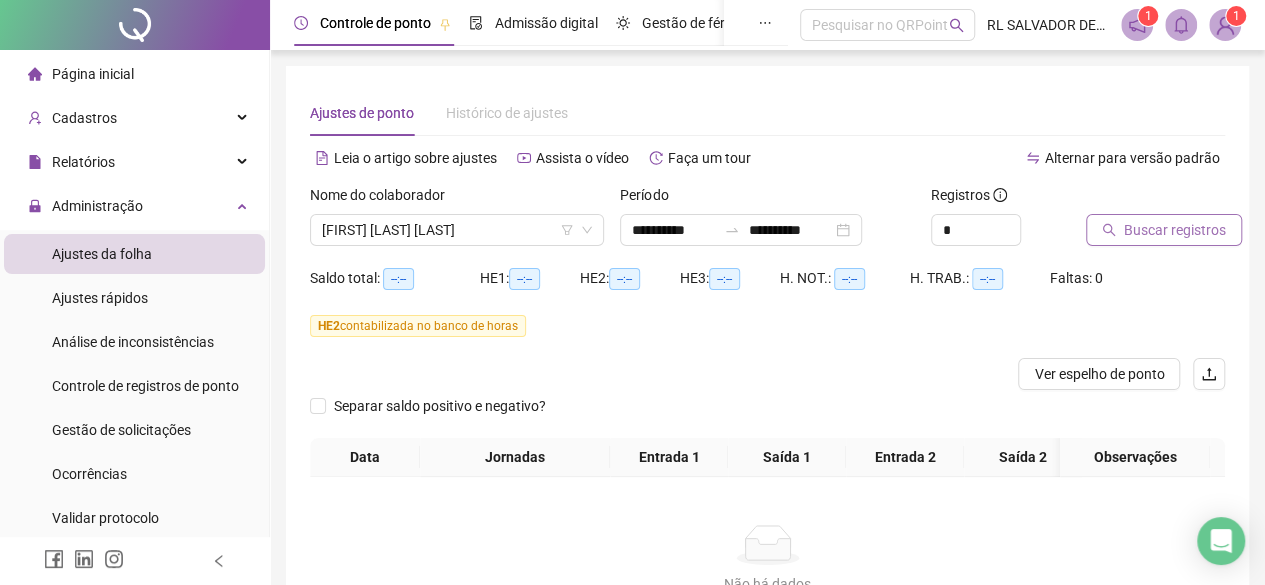 click on "Buscar registros" at bounding box center (1175, 230) 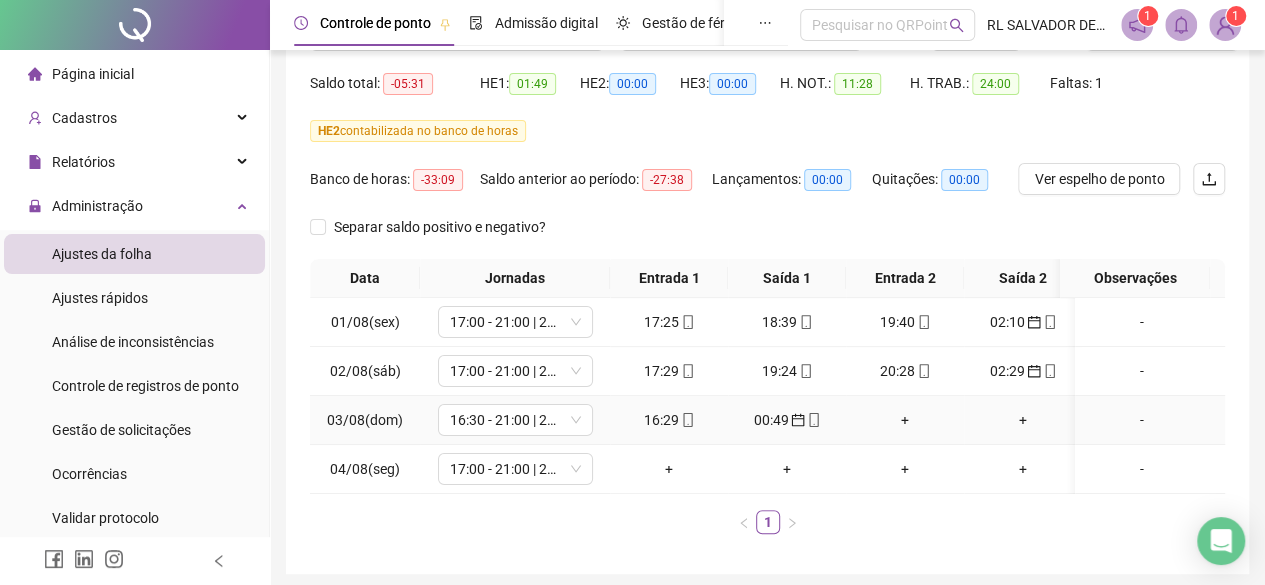 scroll, scrollTop: 0, scrollLeft: 0, axis: both 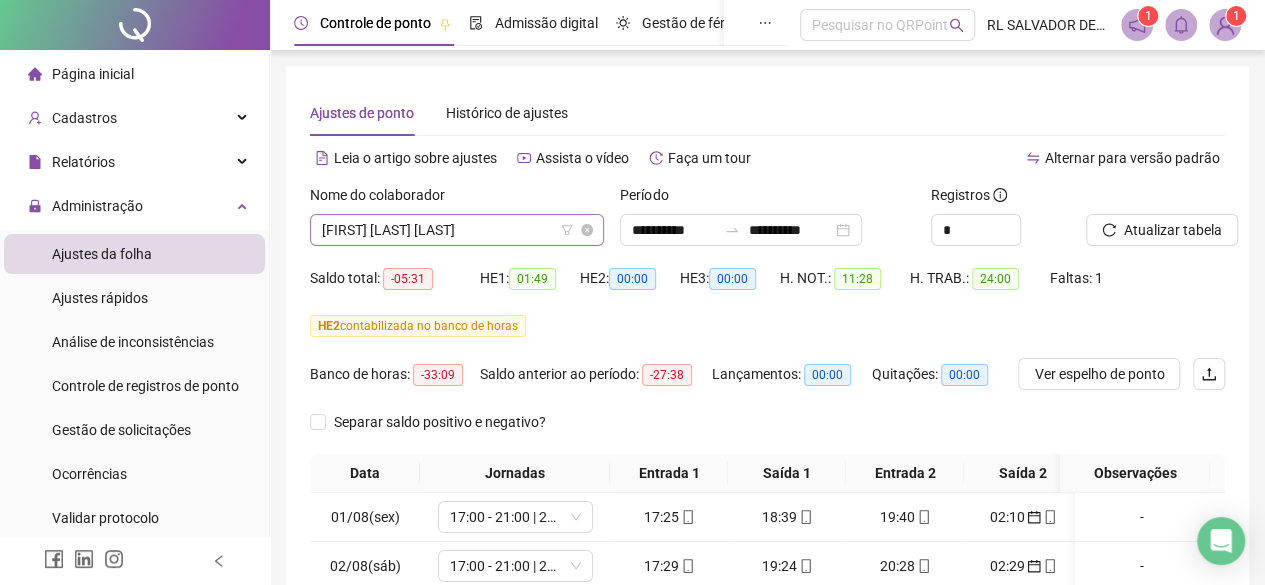 click on "[FIRST] [LAST] [LAST]" at bounding box center (457, 230) 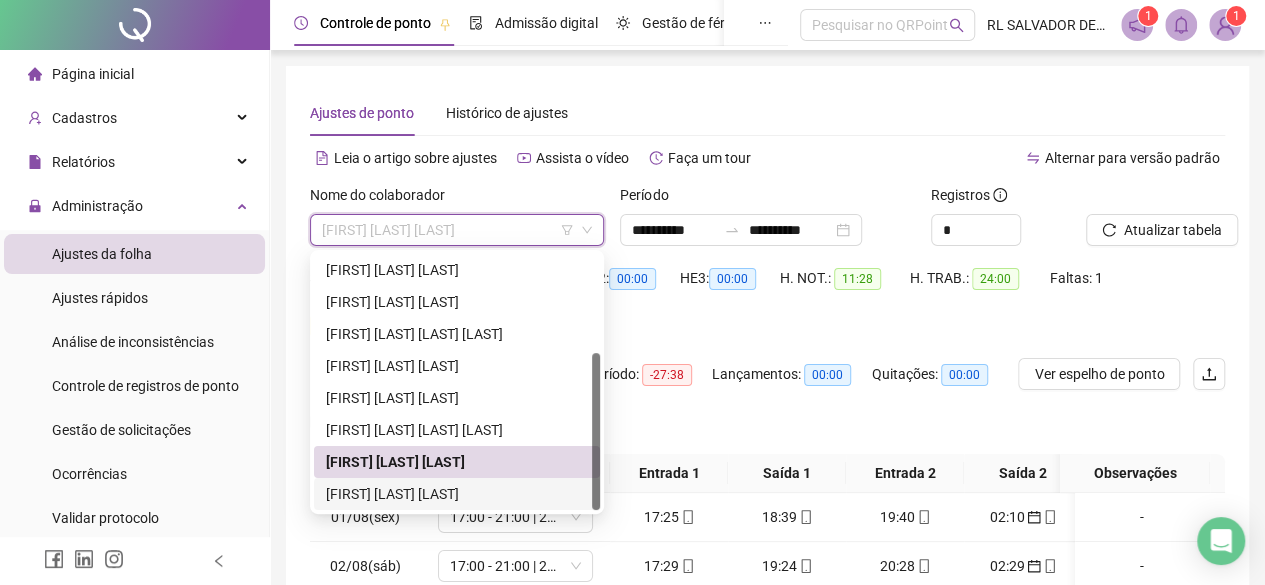 click on "[FIRST] [LAST] [LAST]" at bounding box center (457, 494) 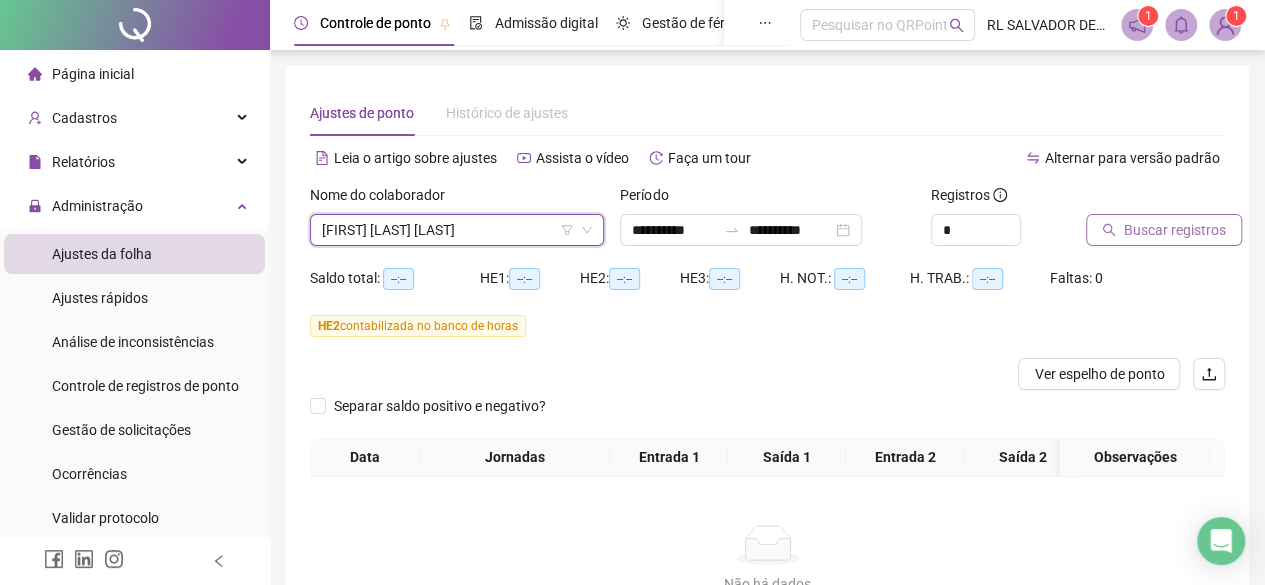 click on "Buscar registros" at bounding box center [1175, 230] 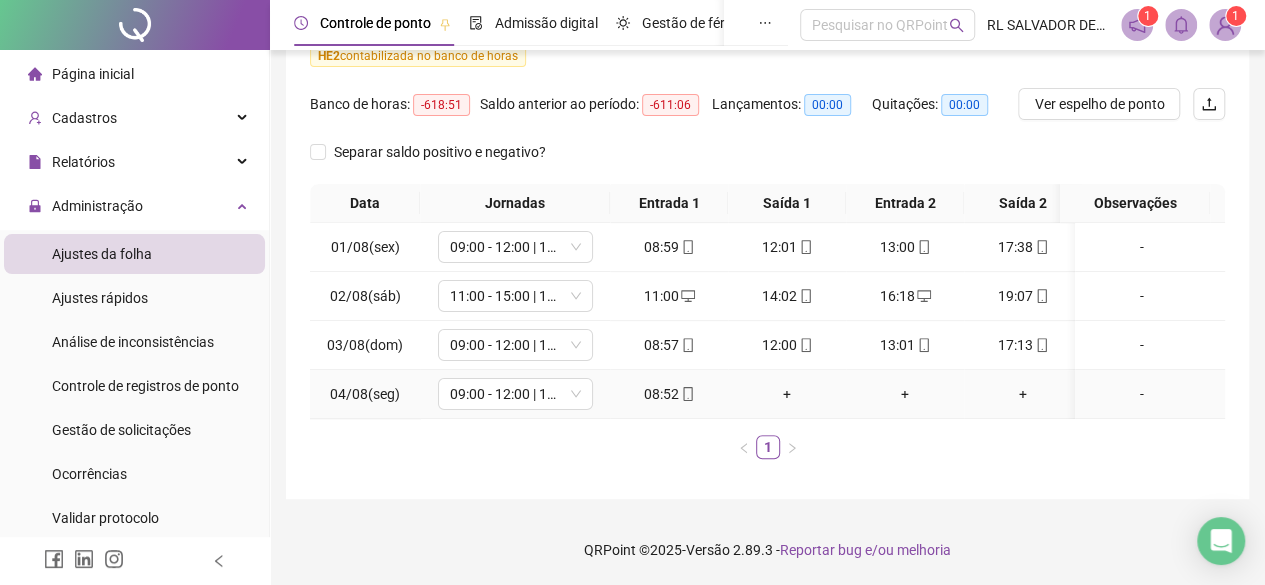 scroll, scrollTop: 283, scrollLeft: 0, axis: vertical 